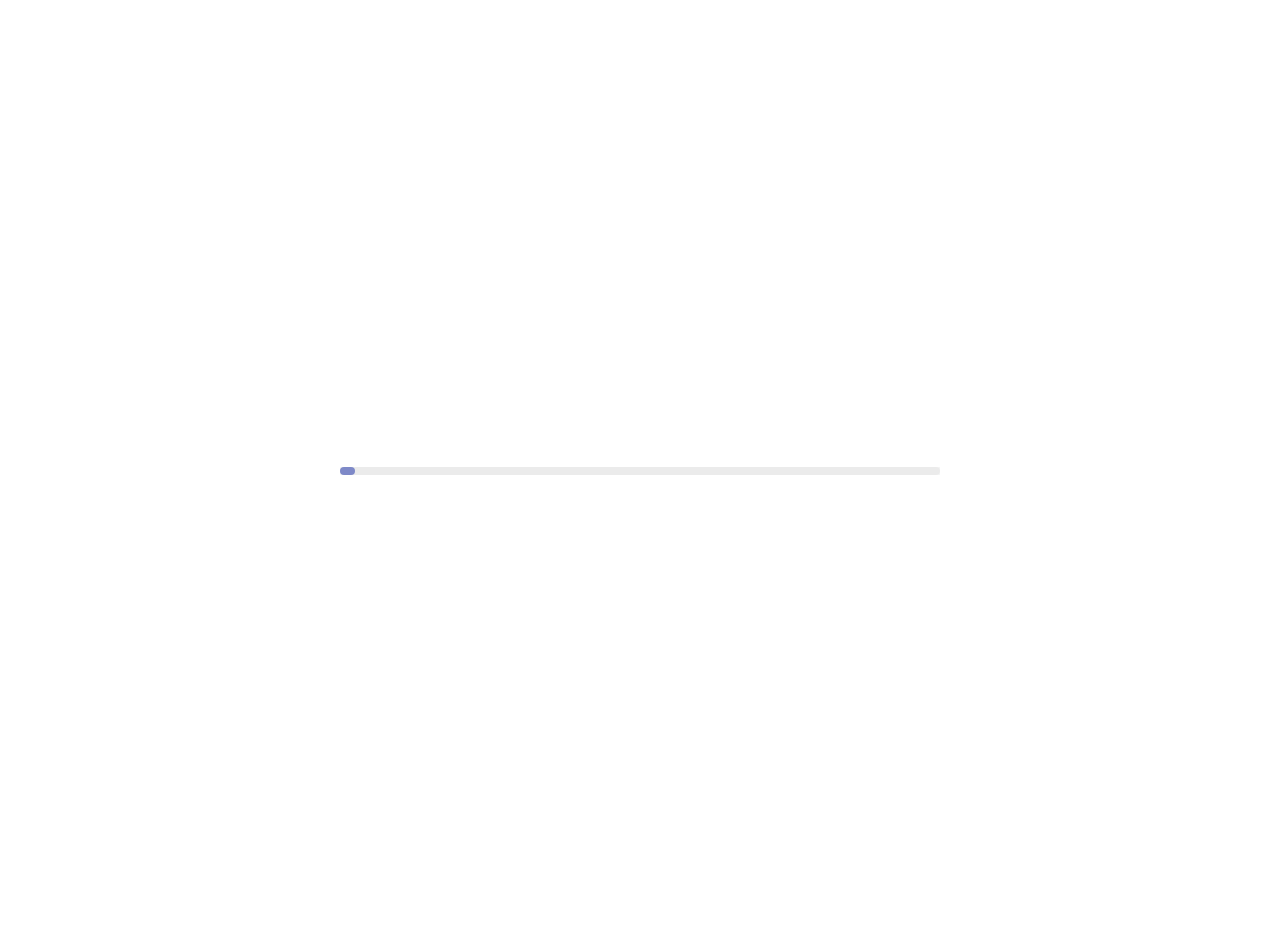 scroll, scrollTop: 0, scrollLeft: 0, axis: both 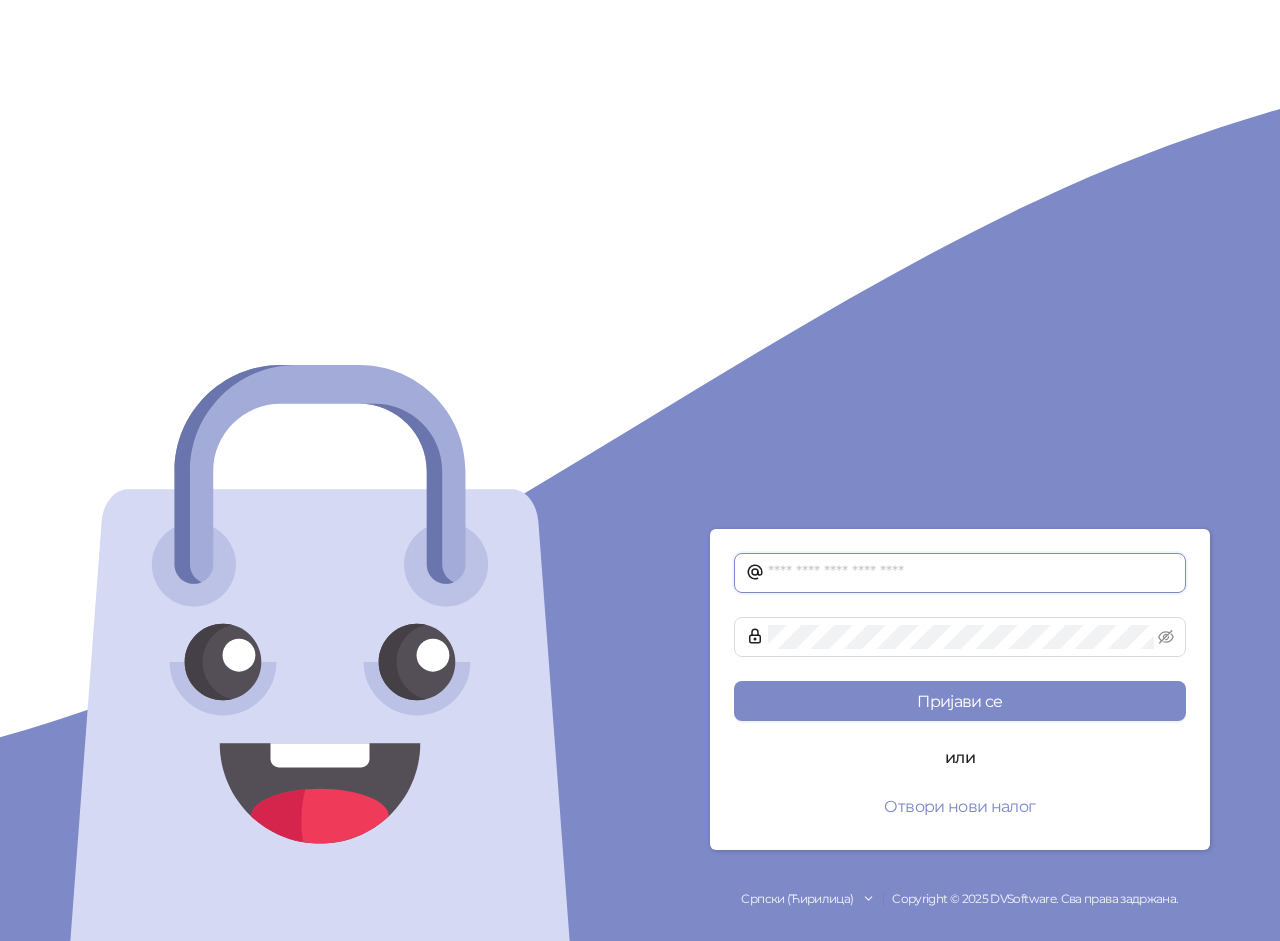 click at bounding box center (971, 573) 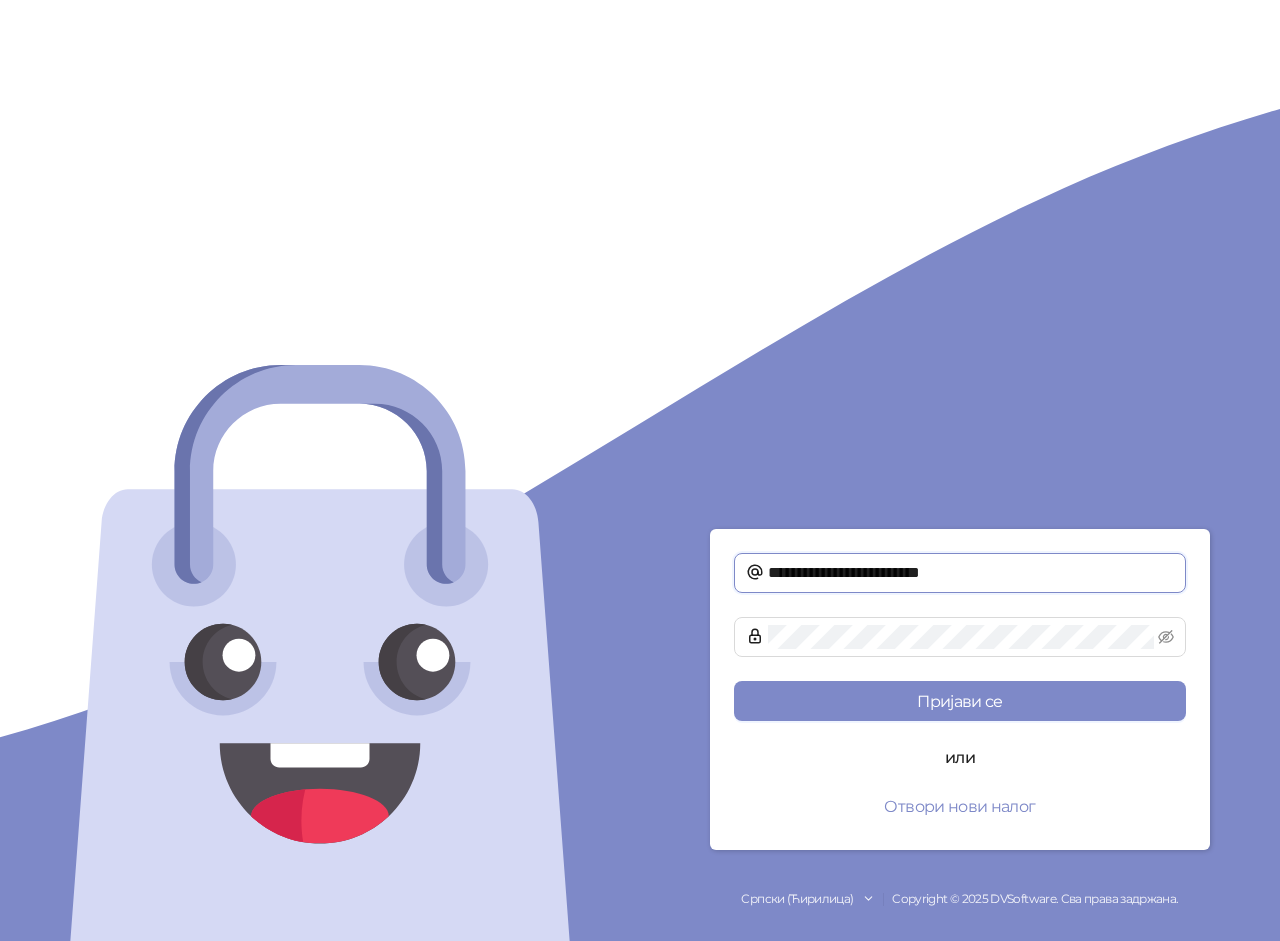 type on "**********" 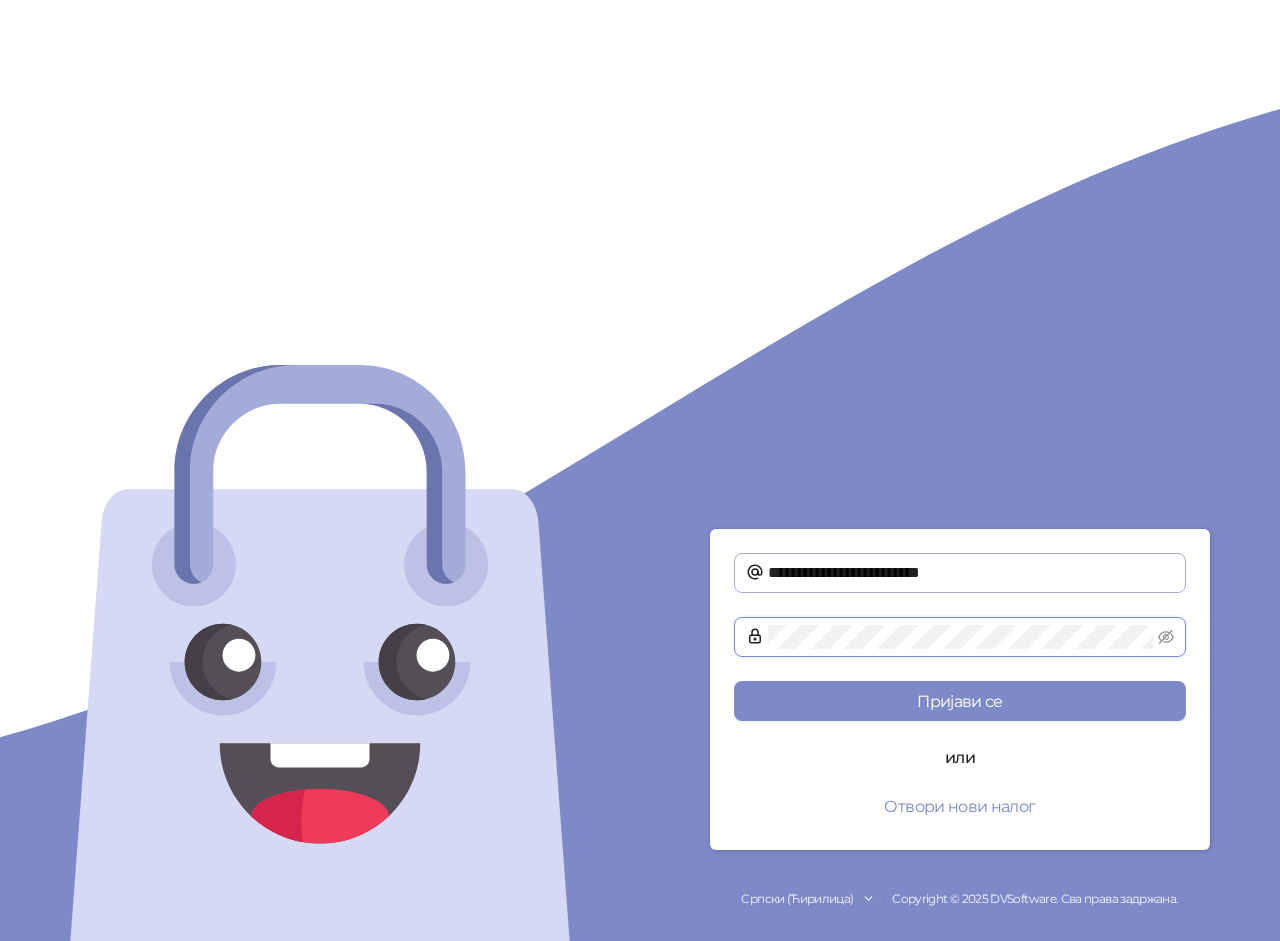 click on "Пријави се" at bounding box center (960, 701) 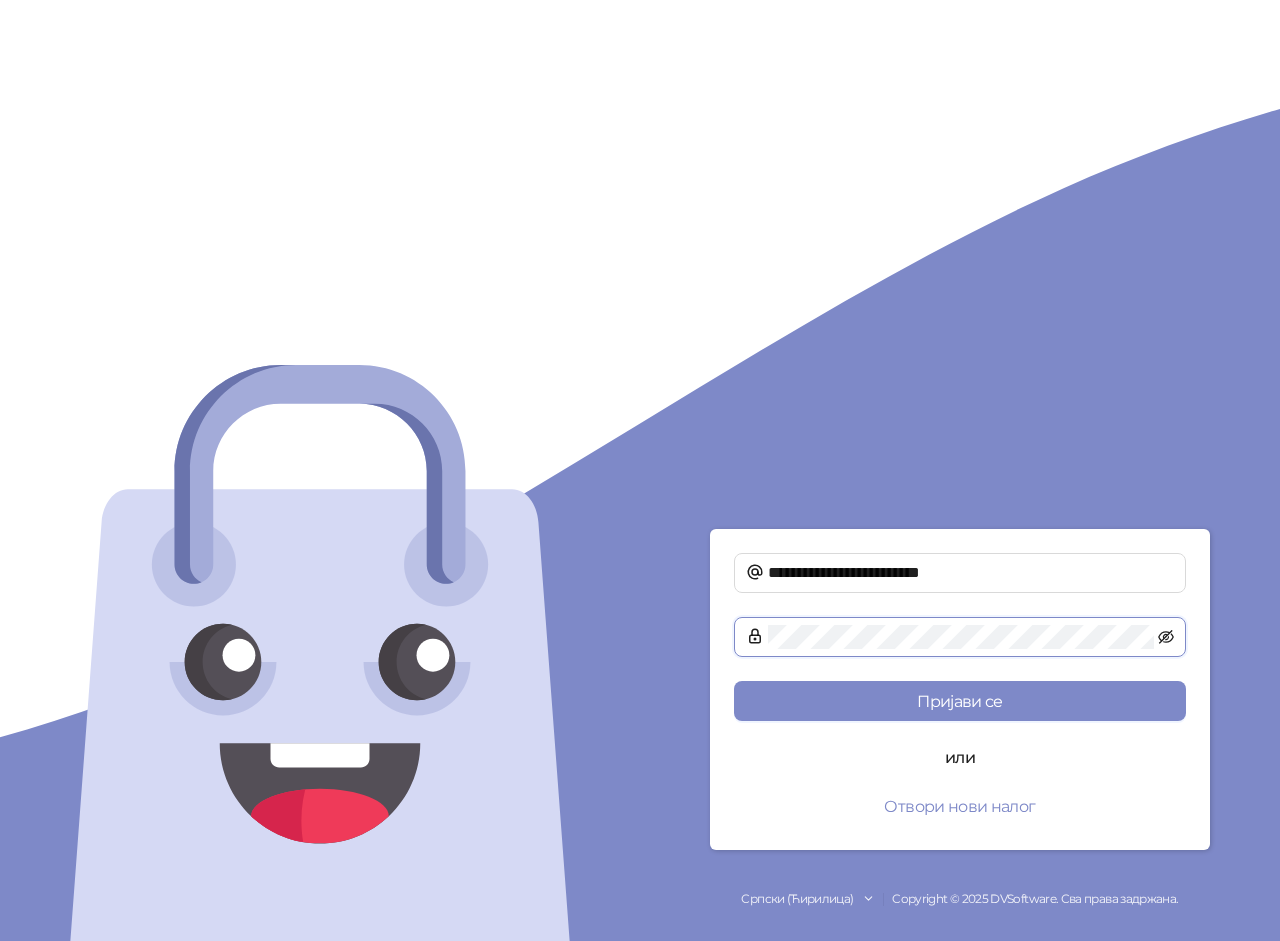 click 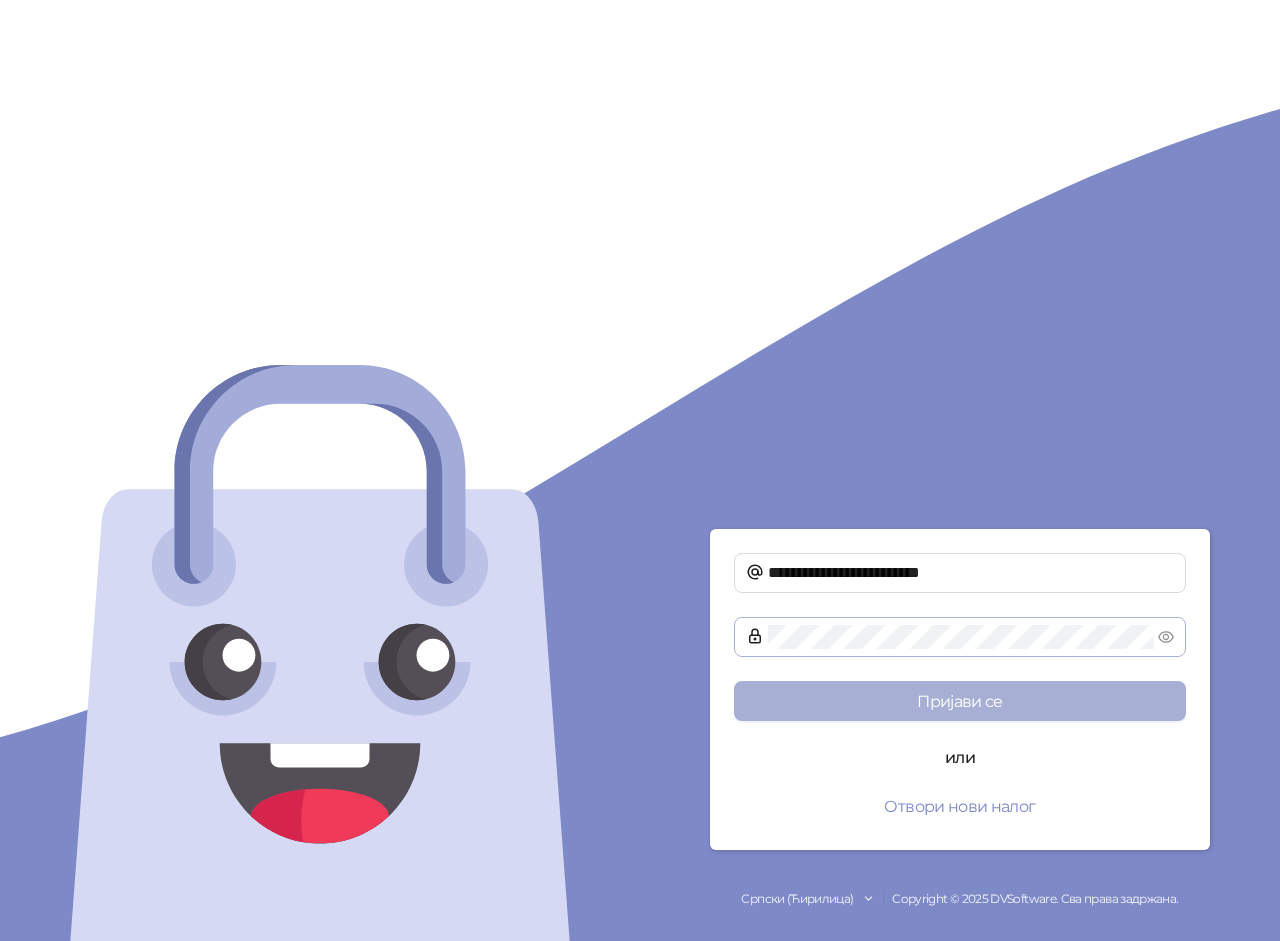 click on "Пријави се" at bounding box center [960, 701] 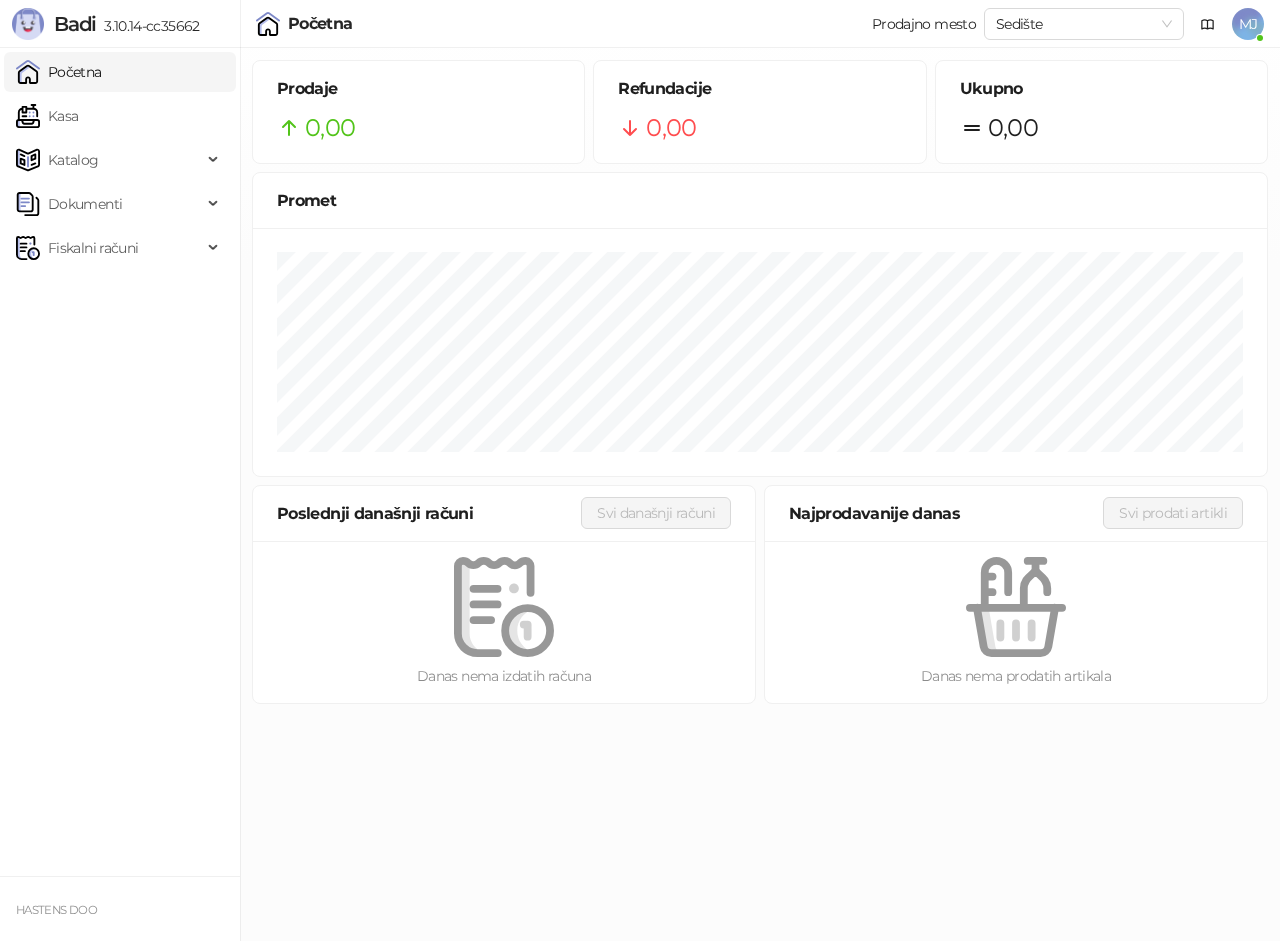 click on "MJ" at bounding box center [1248, 24] 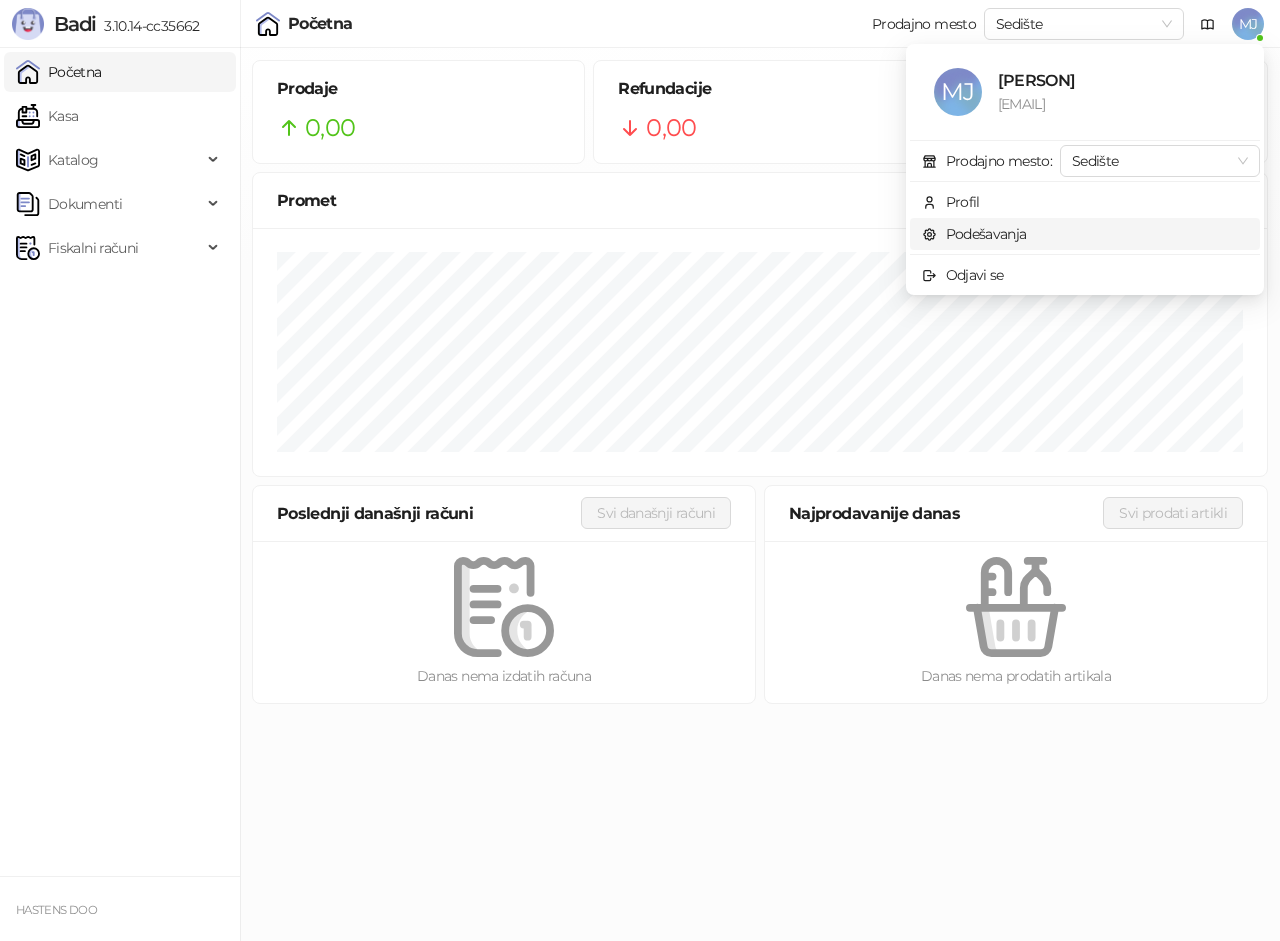 click on "Podešavanja" at bounding box center [974, 234] 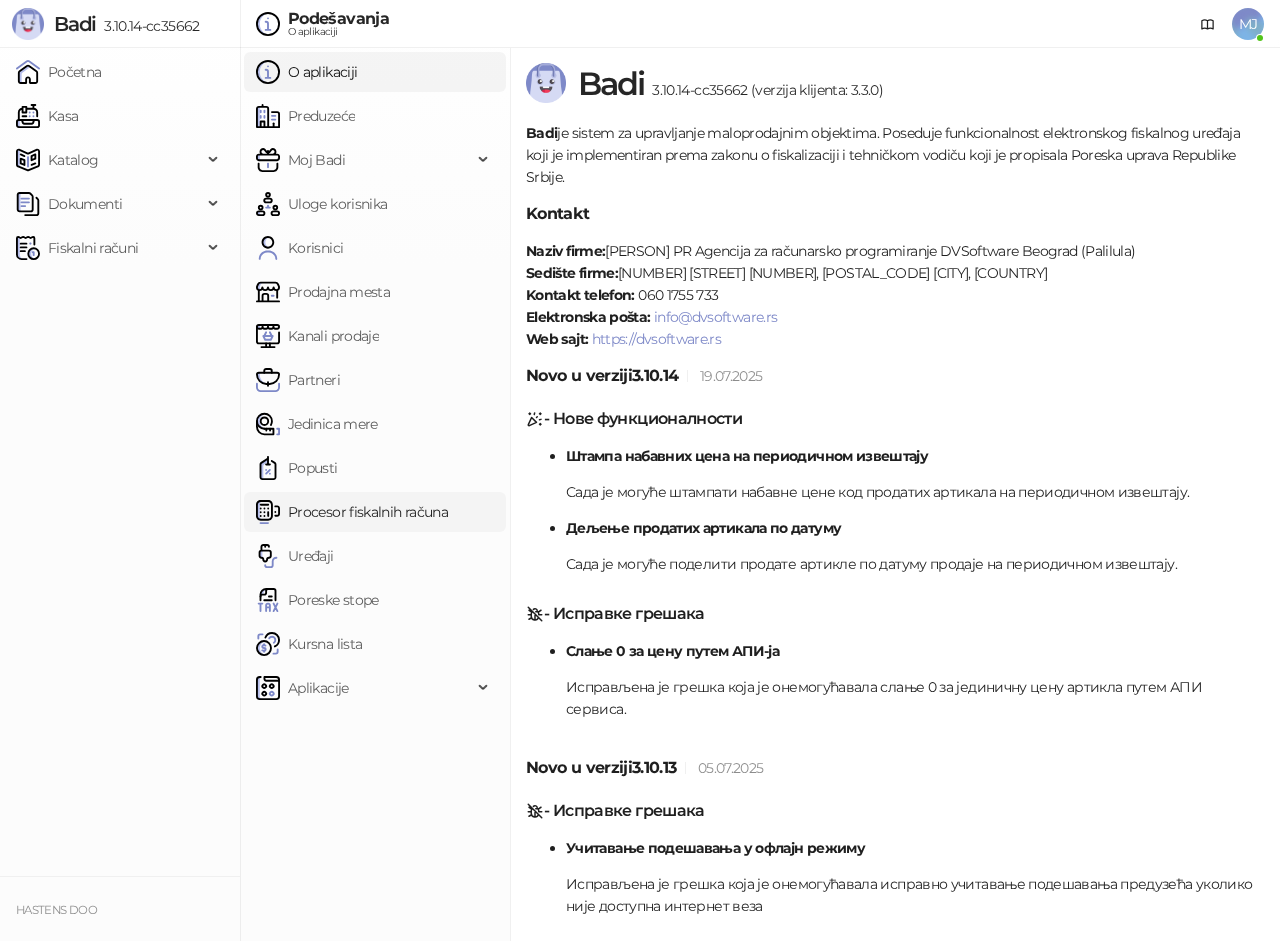 click on "Procesor fiskalnih računa" at bounding box center (352, 512) 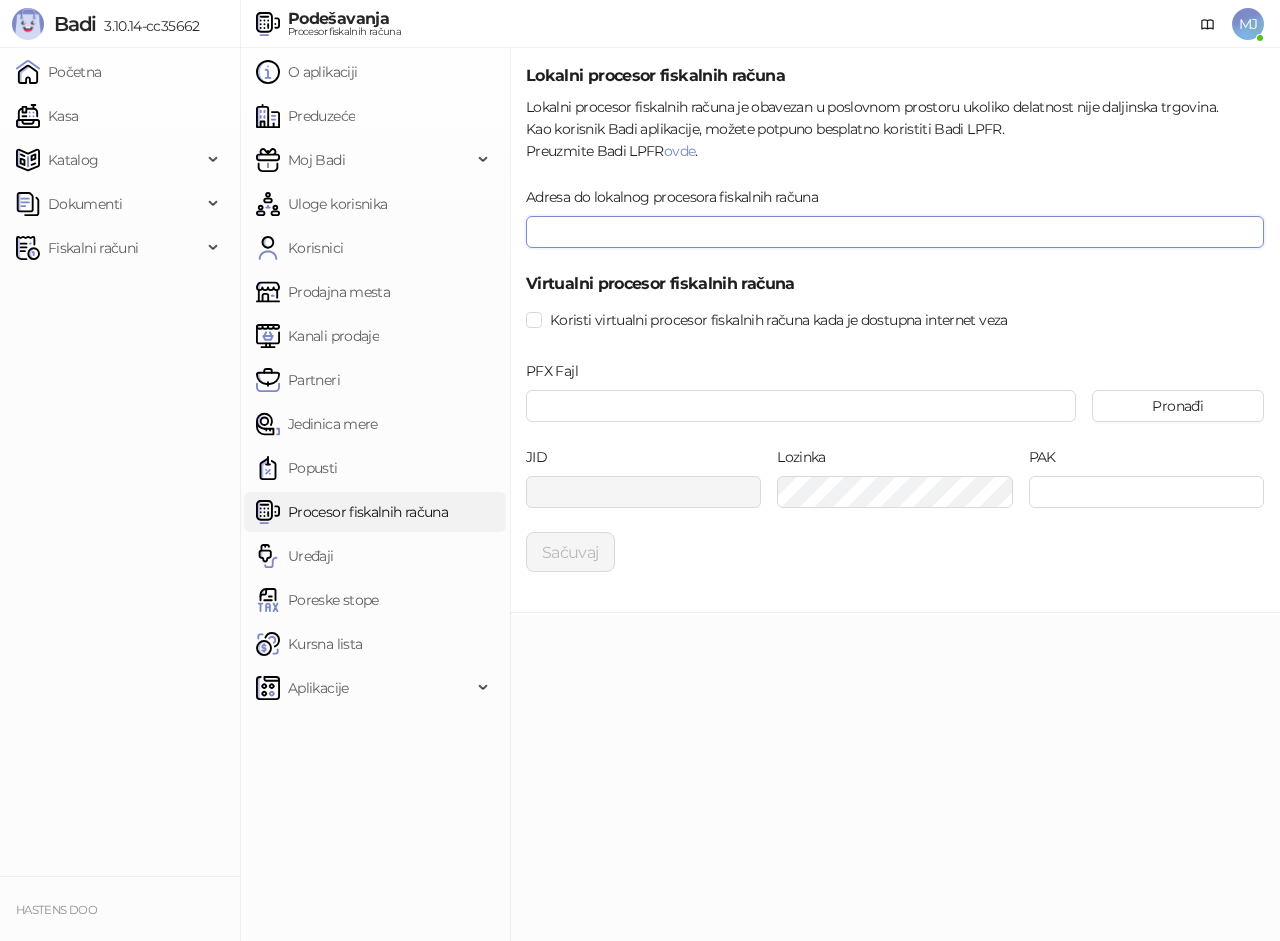 click on "Adresa do lokalnog procesora fiskalnih računa" at bounding box center (895, 232) 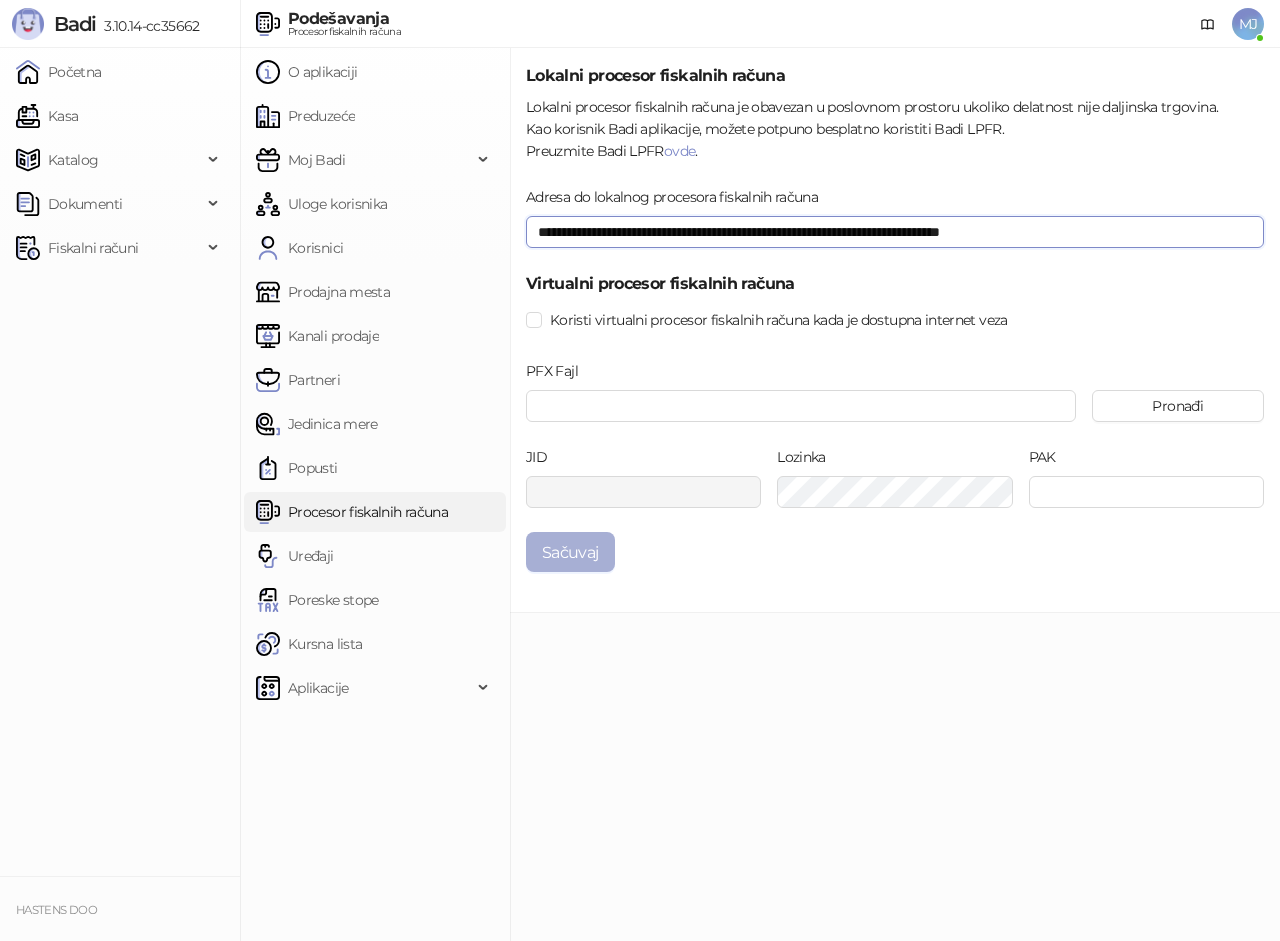 type on "**********" 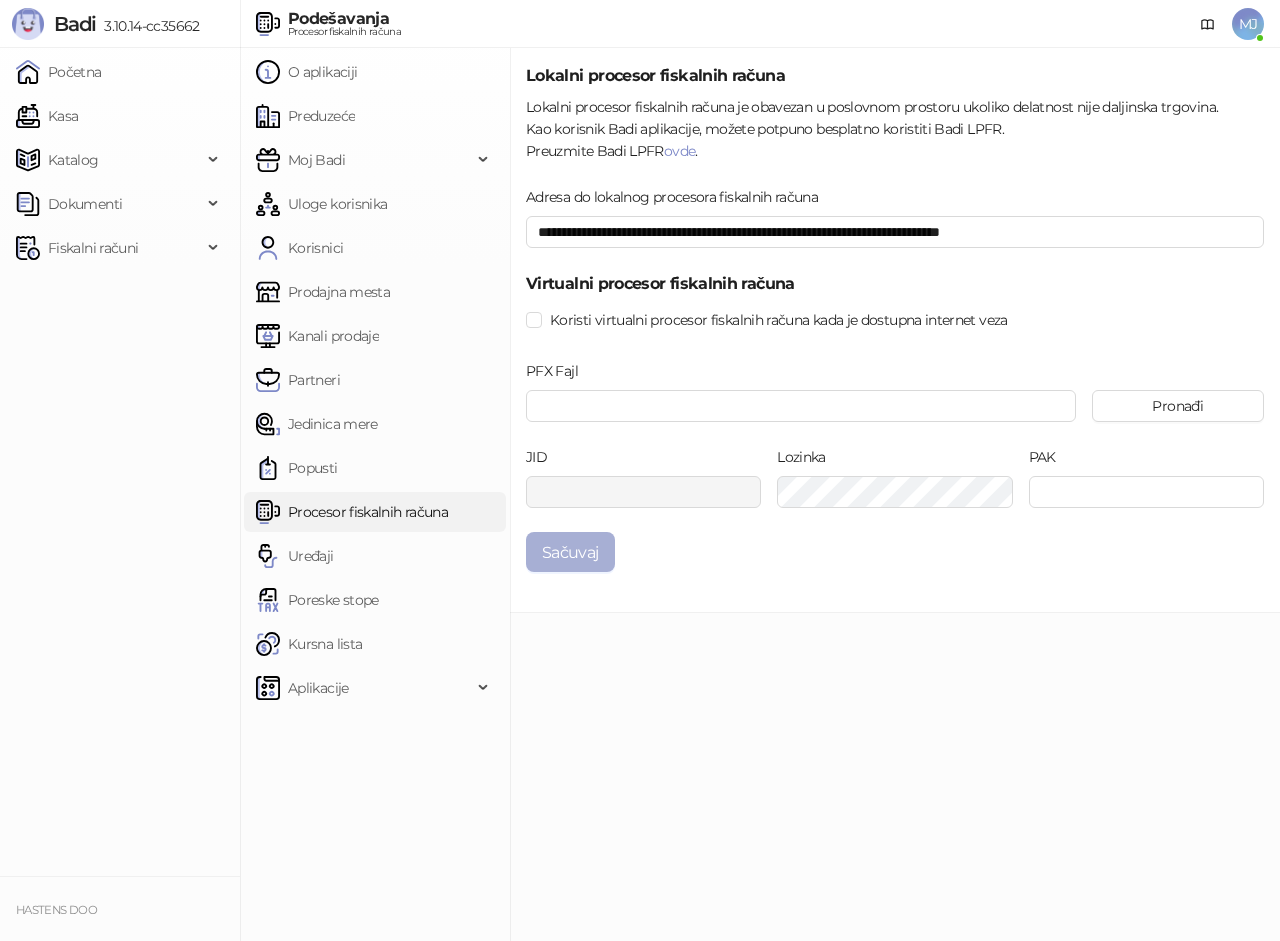 click on "Sačuvaj" at bounding box center (570, 552) 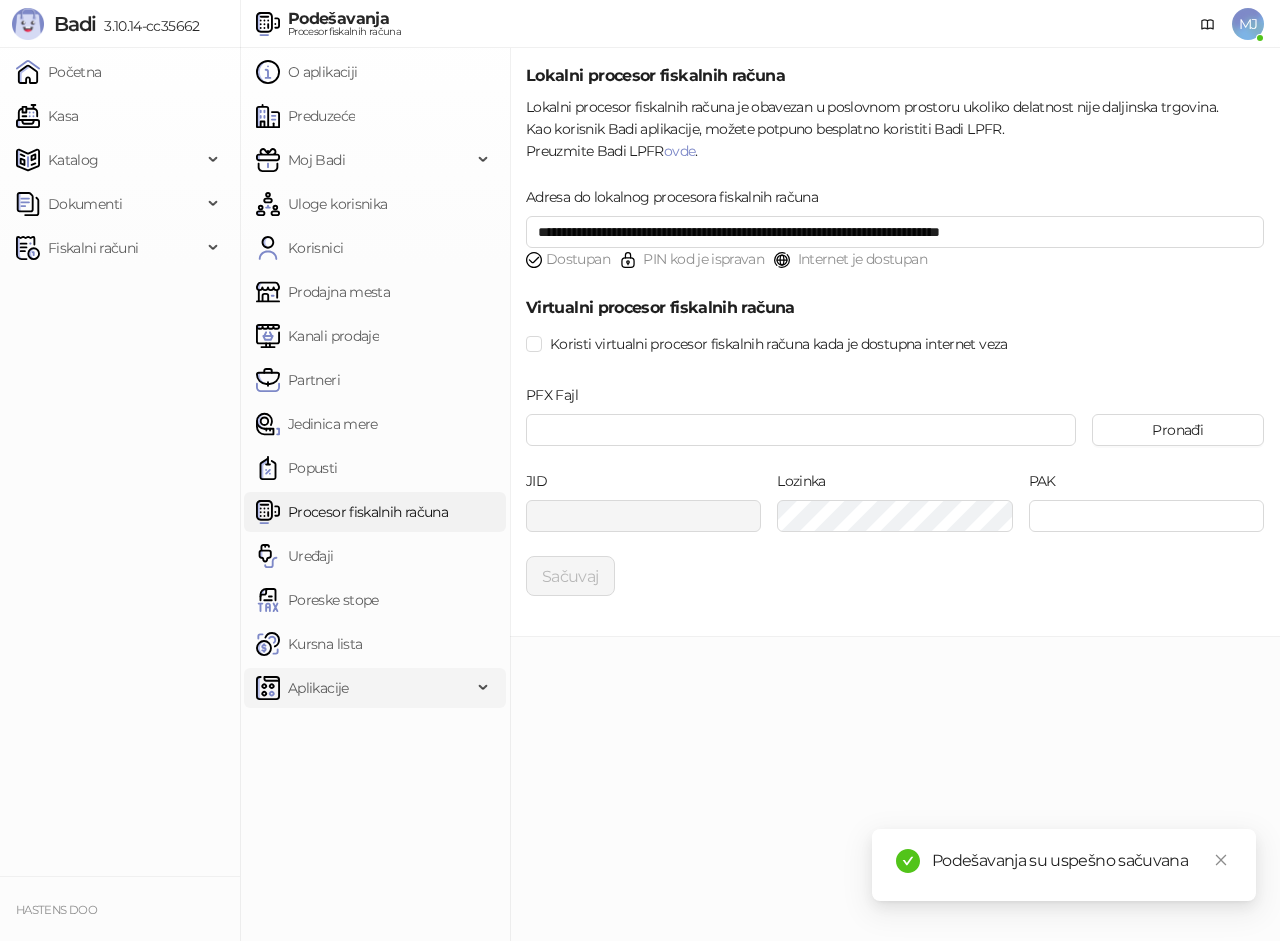 click on "Aplikacije" at bounding box center [364, 688] 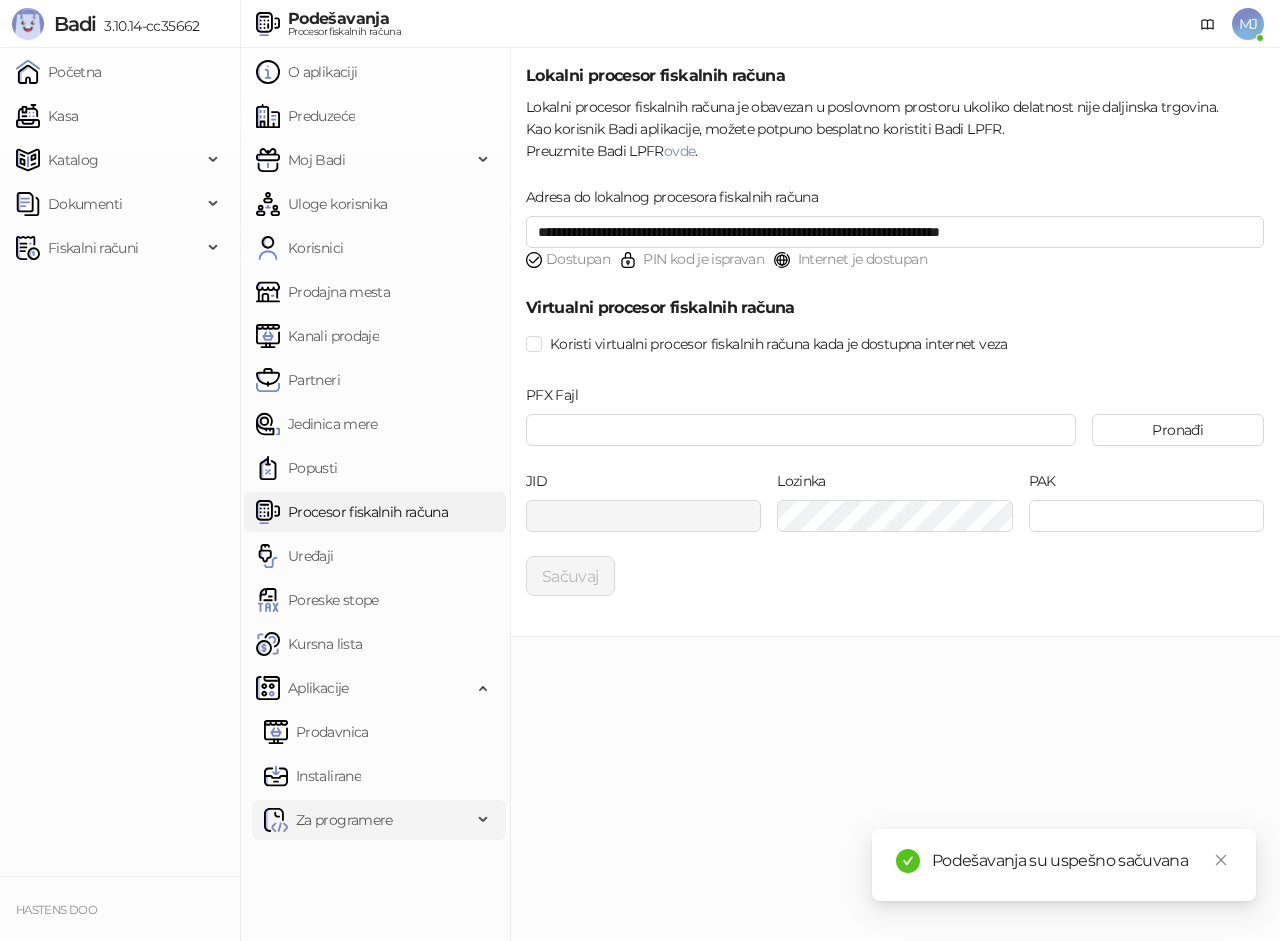 click on "Za programere" at bounding box center (344, 820) 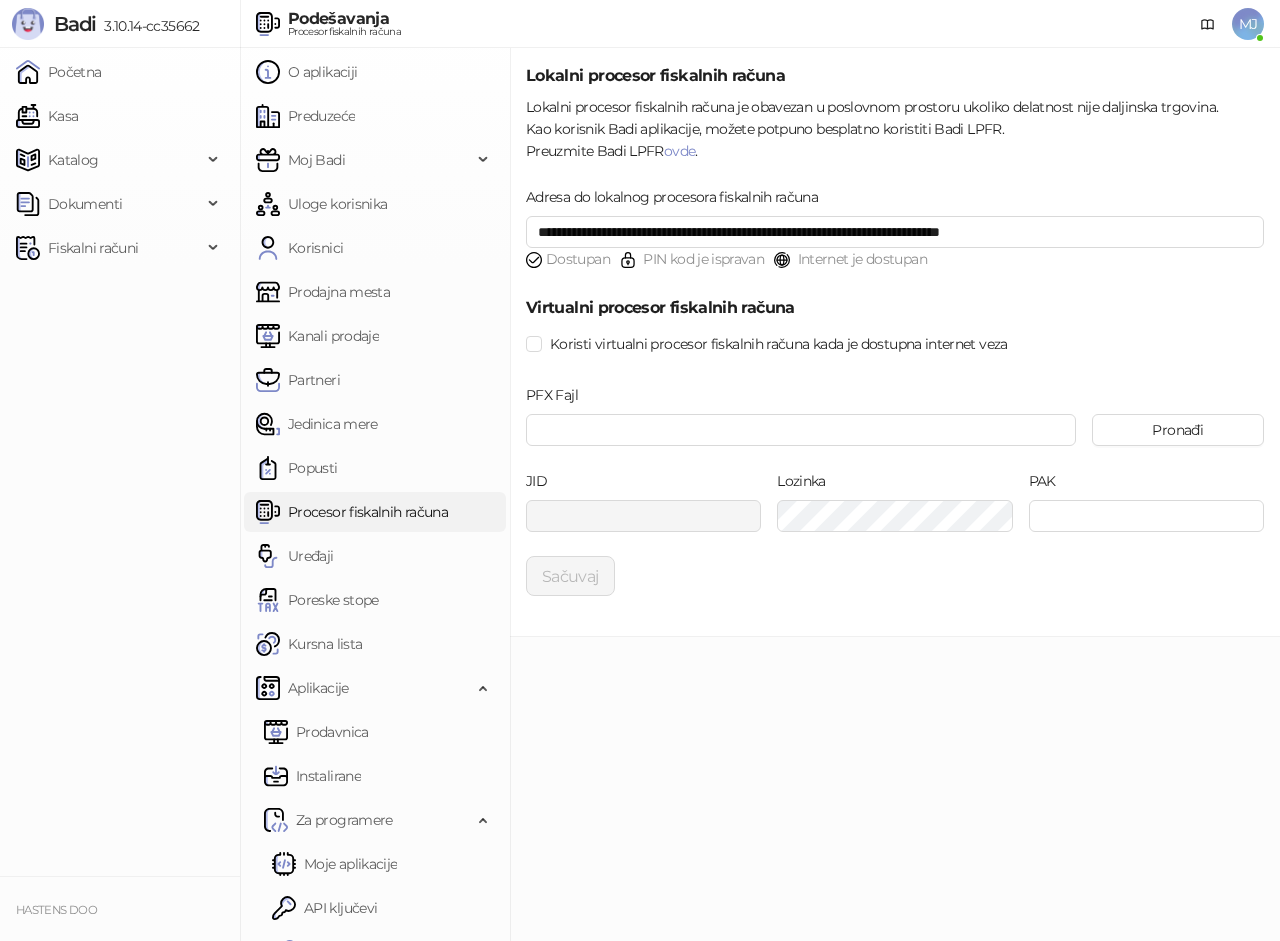 scroll, scrollTop: 35, scrollLeft: 0, axis: vertical 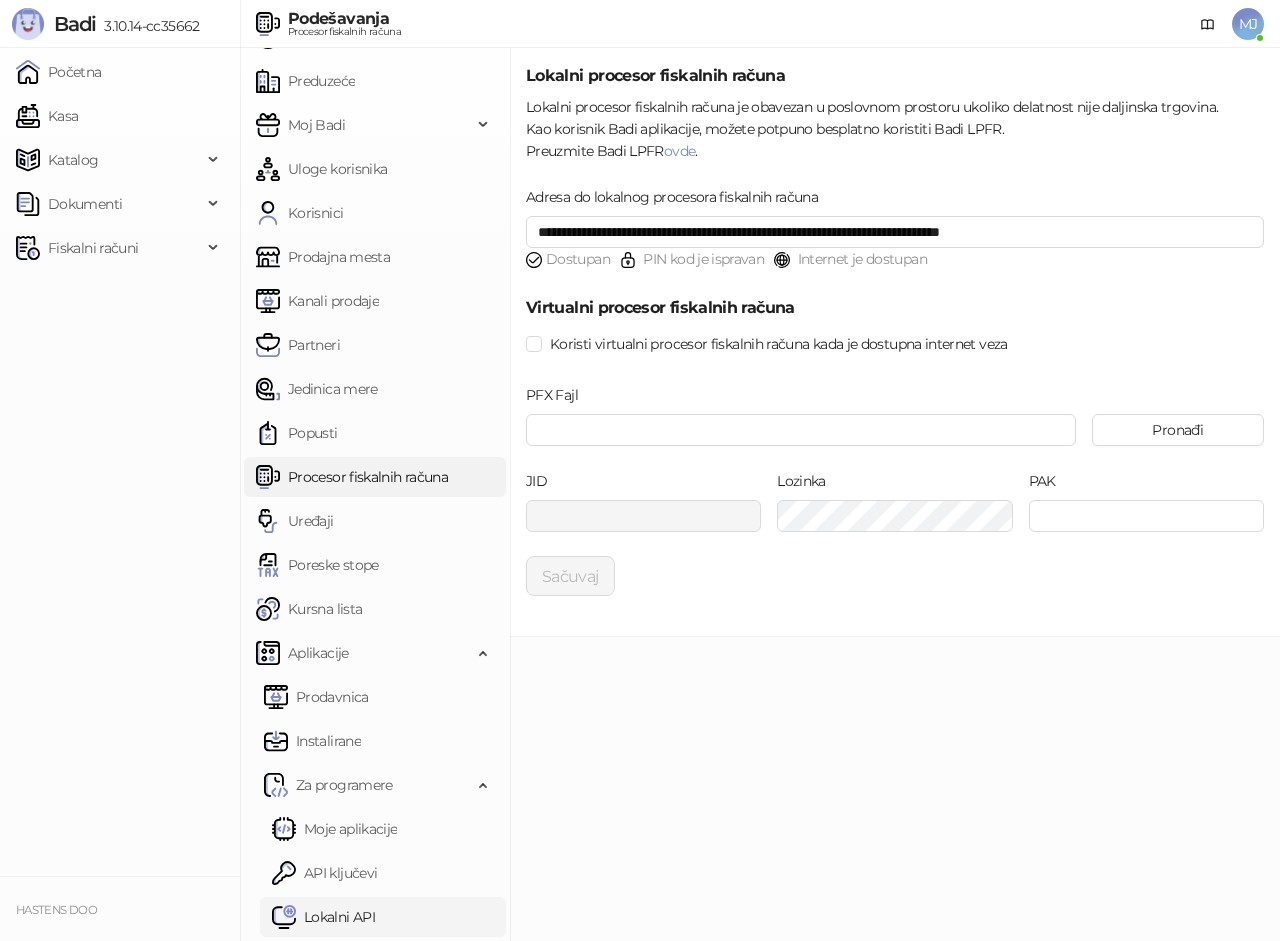 click on "Lokalni API" at bounding box center (323, 917) 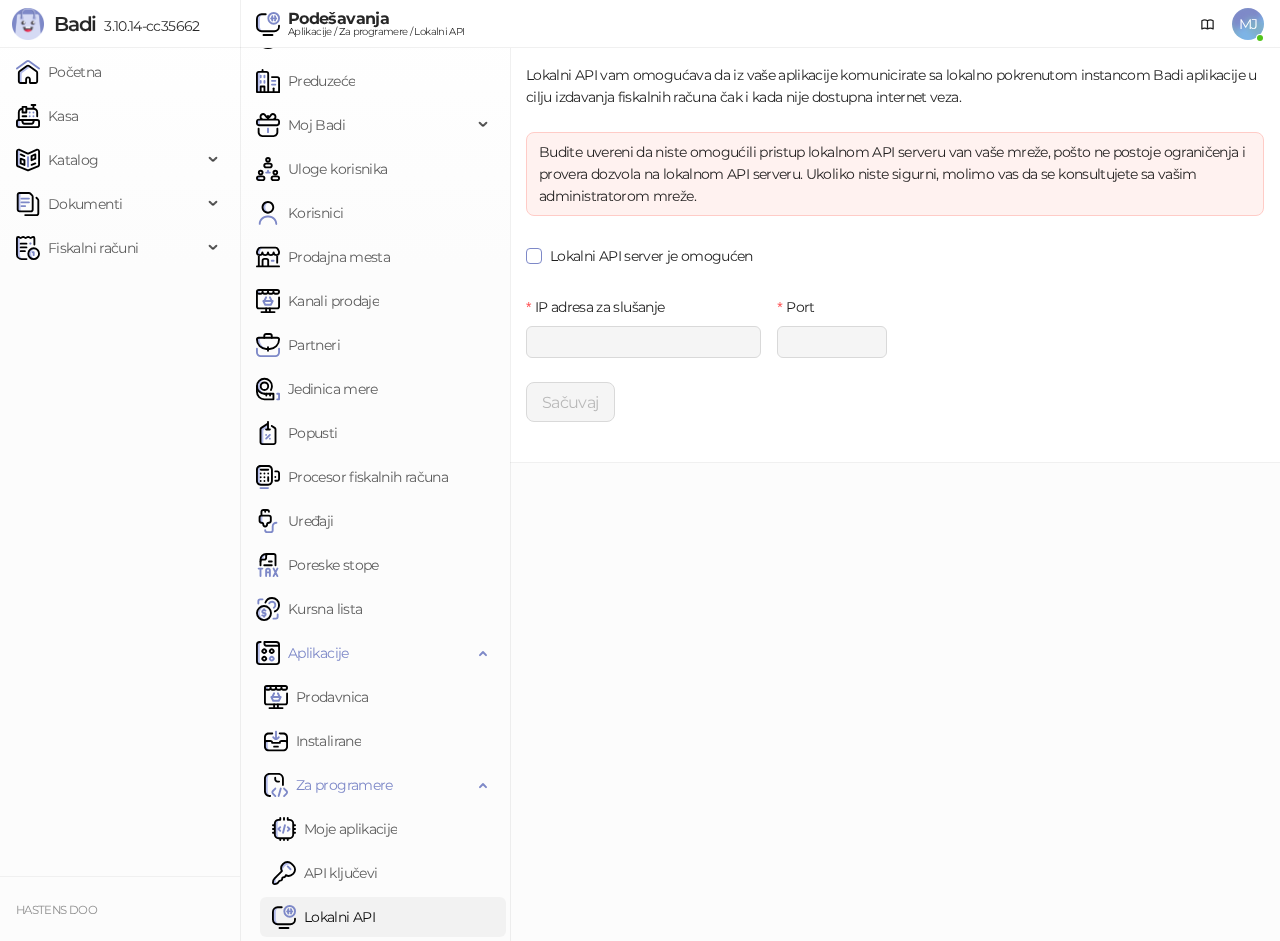 click on "Lokalni API server je omogućen" at bounding box center [651, 256] 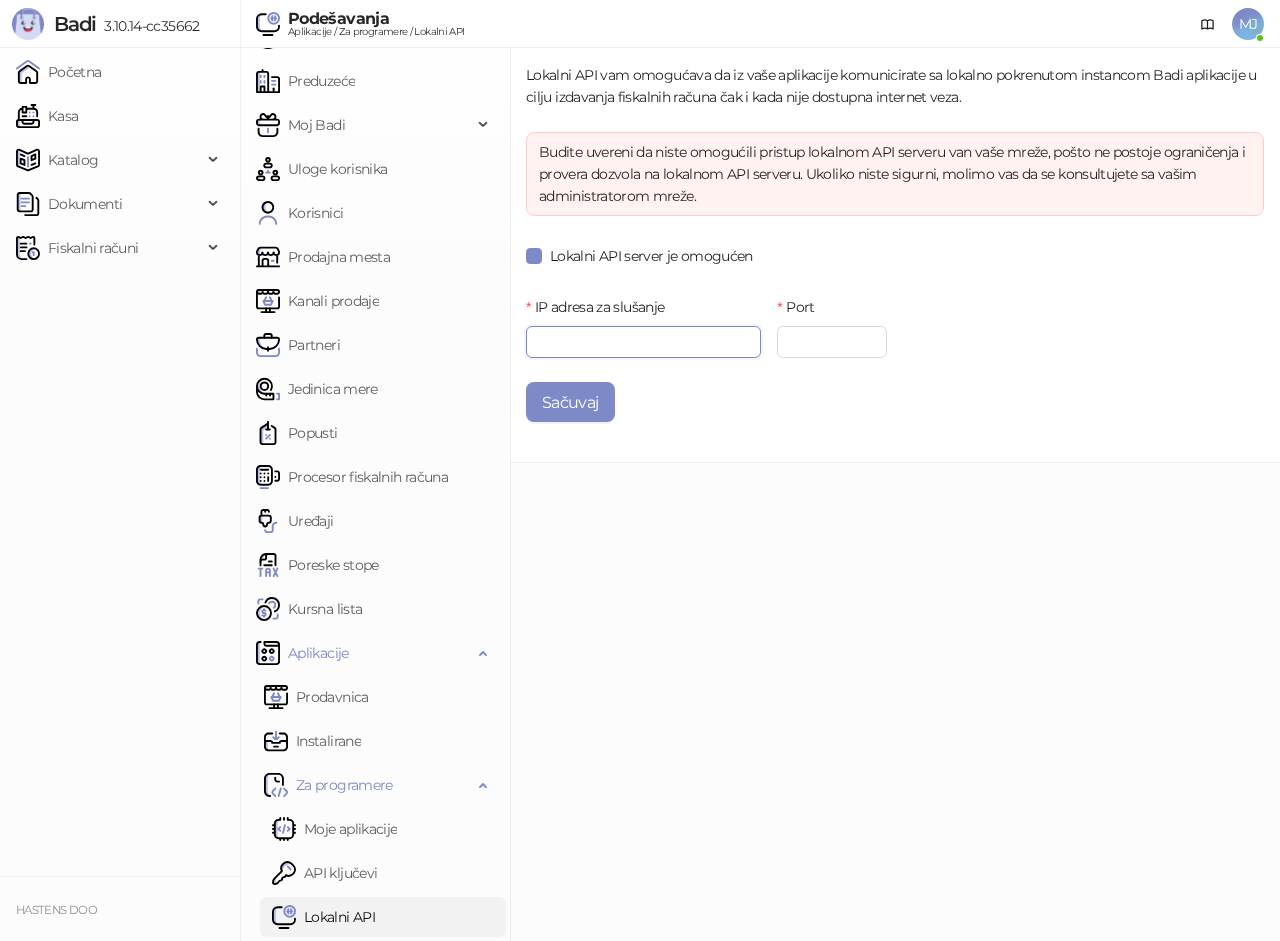click on "IP adresa za slušanje" at bounding box center (643, 342) 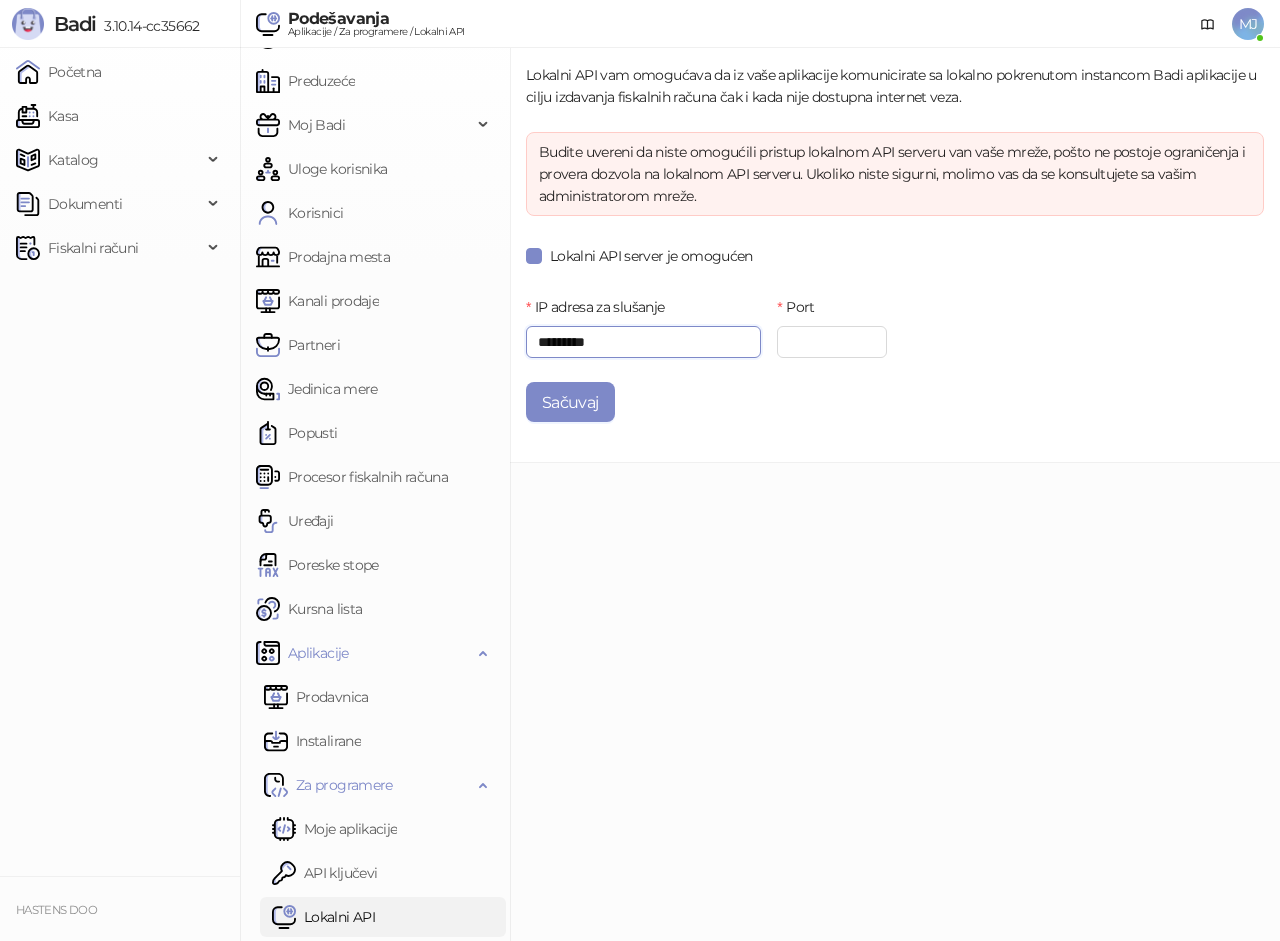 type on "*********" 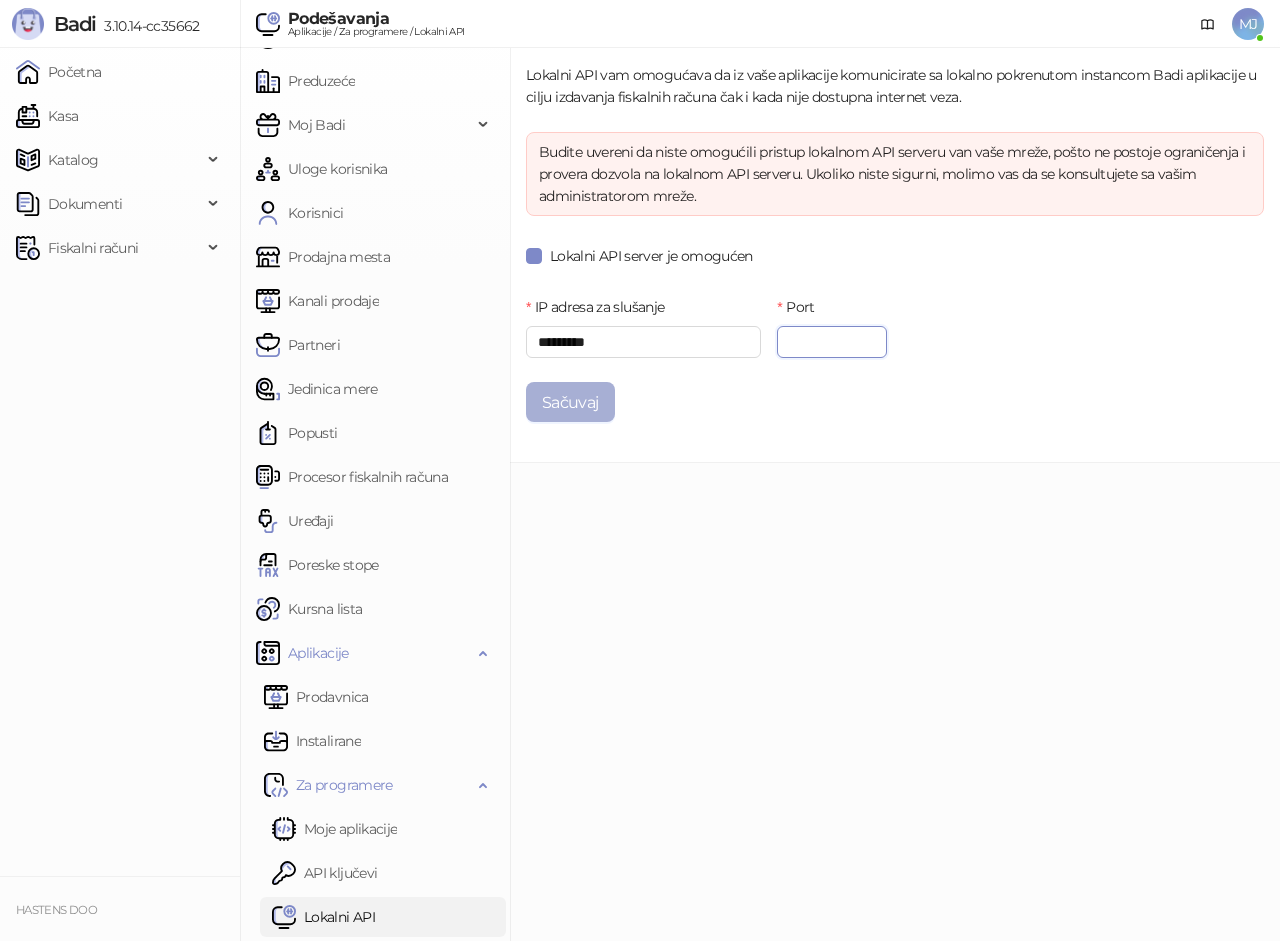 type on "****" 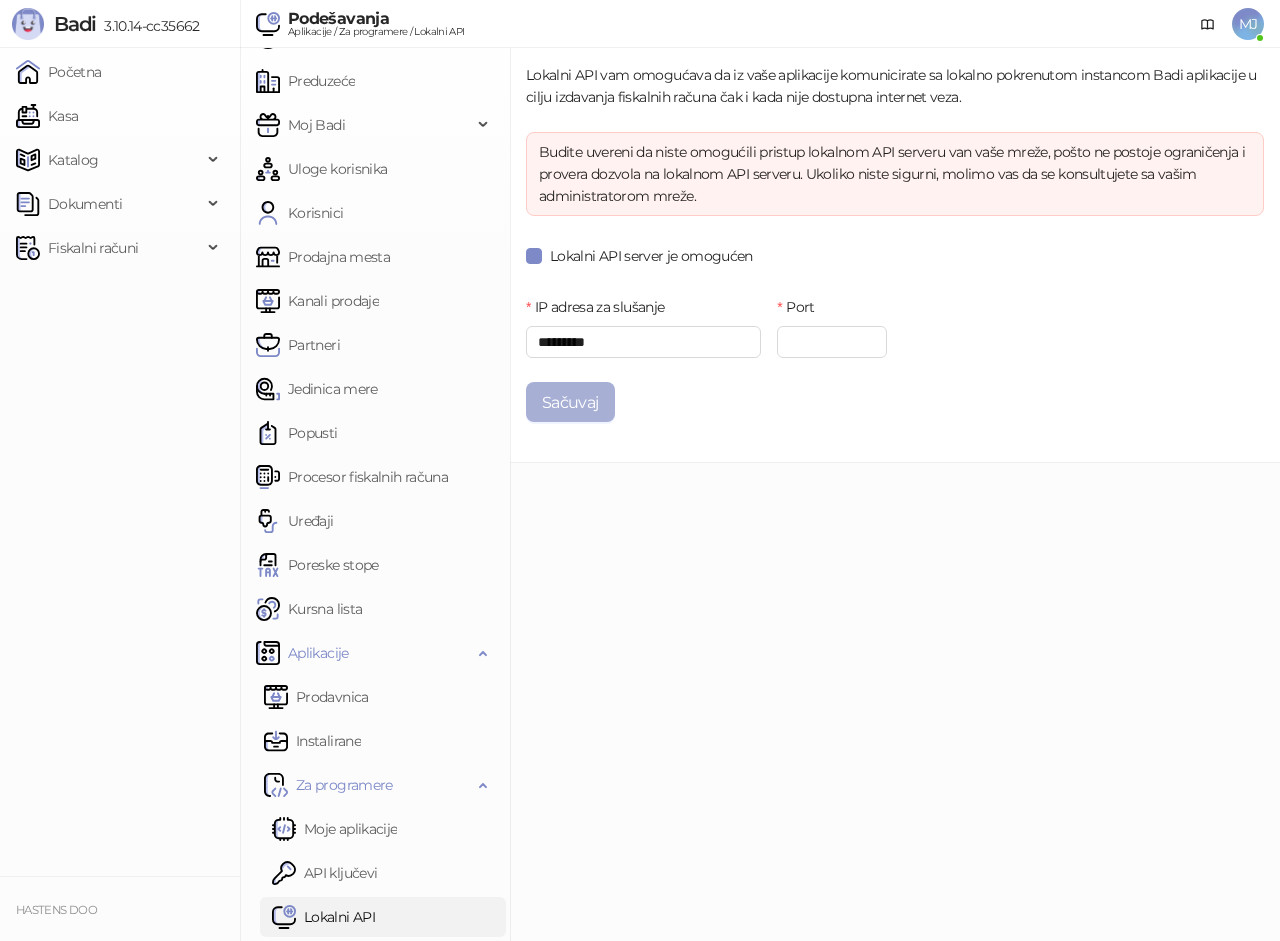 click on "Sačuvaj" at bounding box center [570, 402] 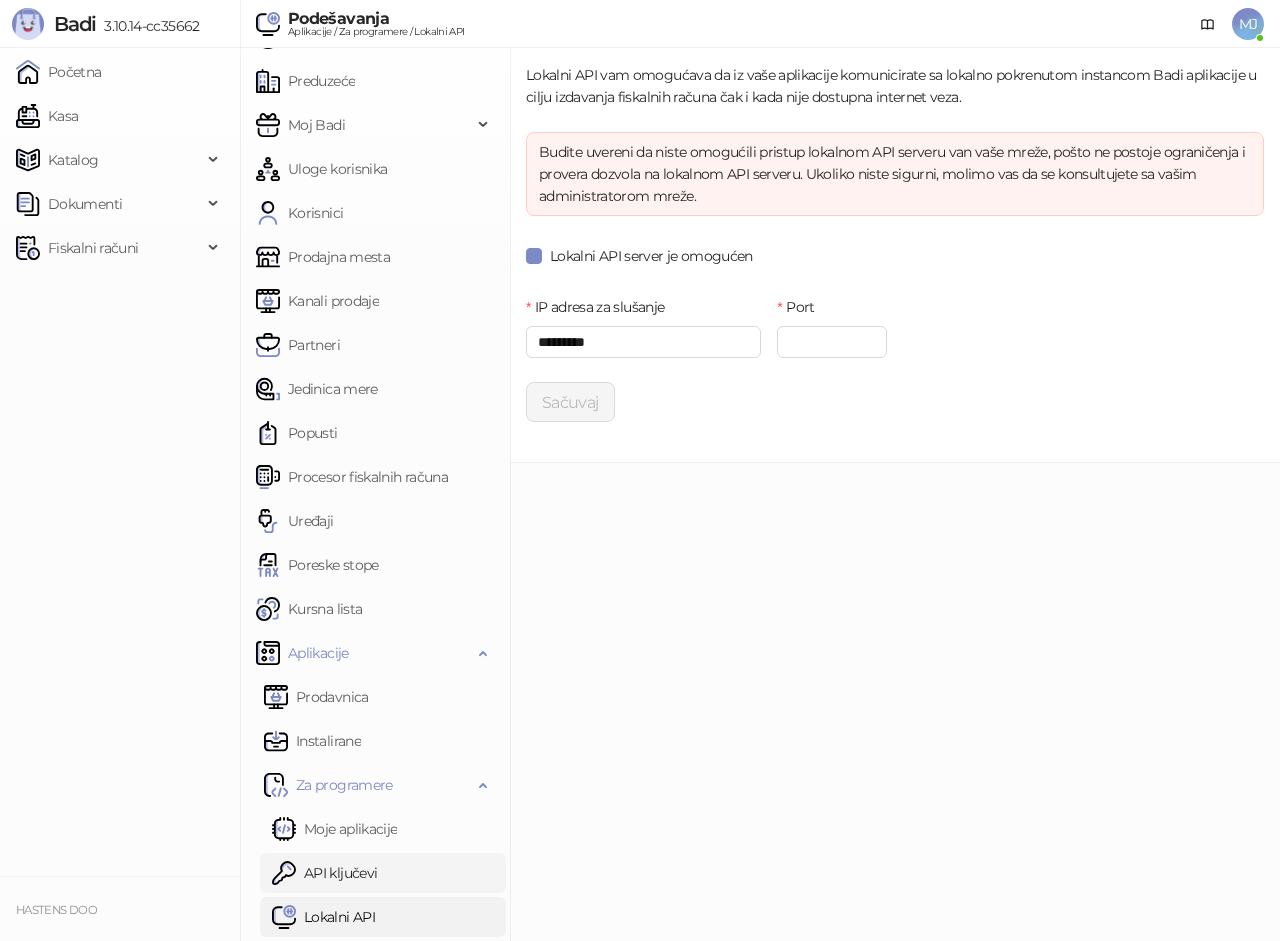 click on "API ključevi" at bounding box center [324, 873] 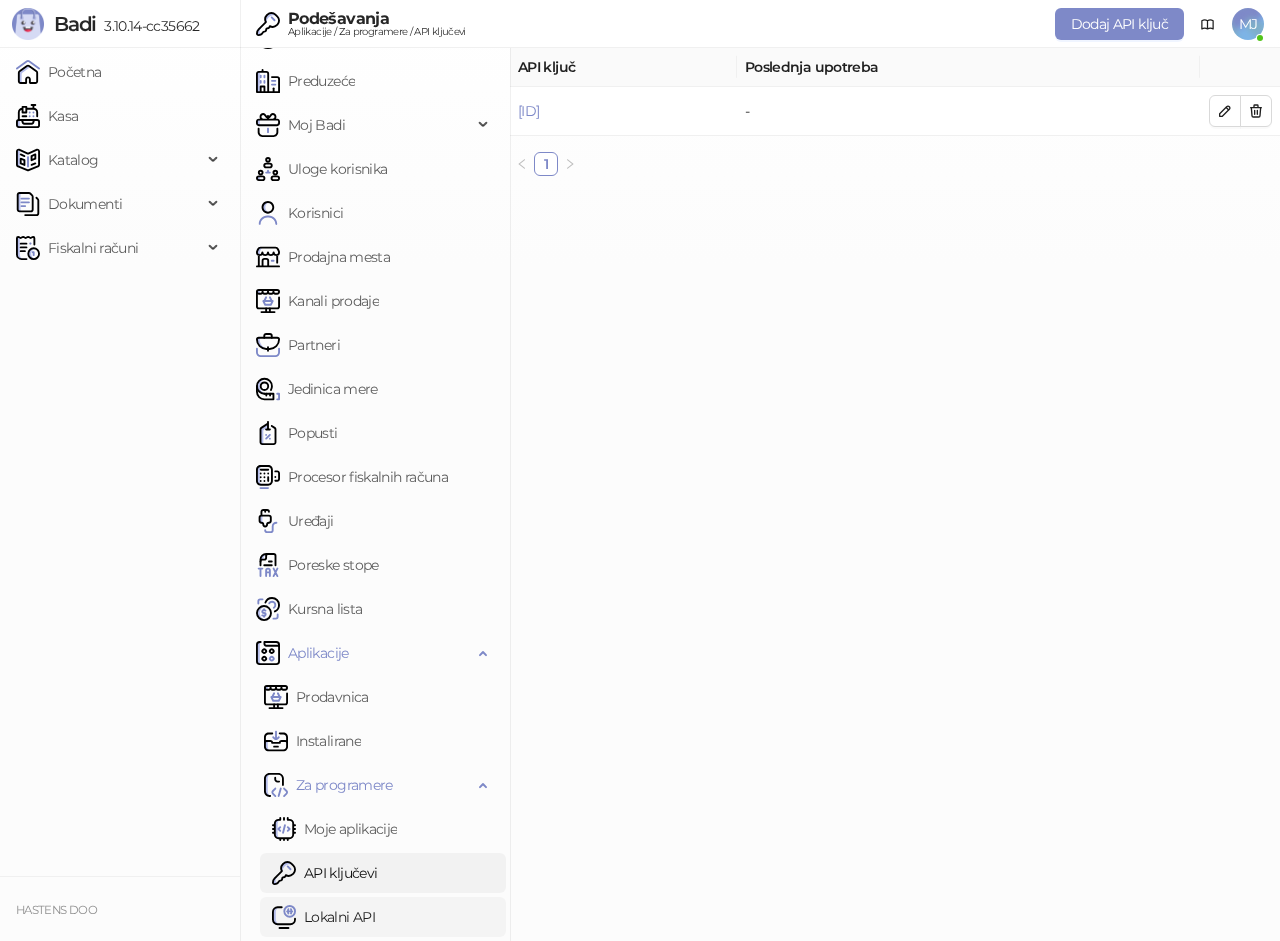 click on "Lokalni API" at bounding box center (323, 917) 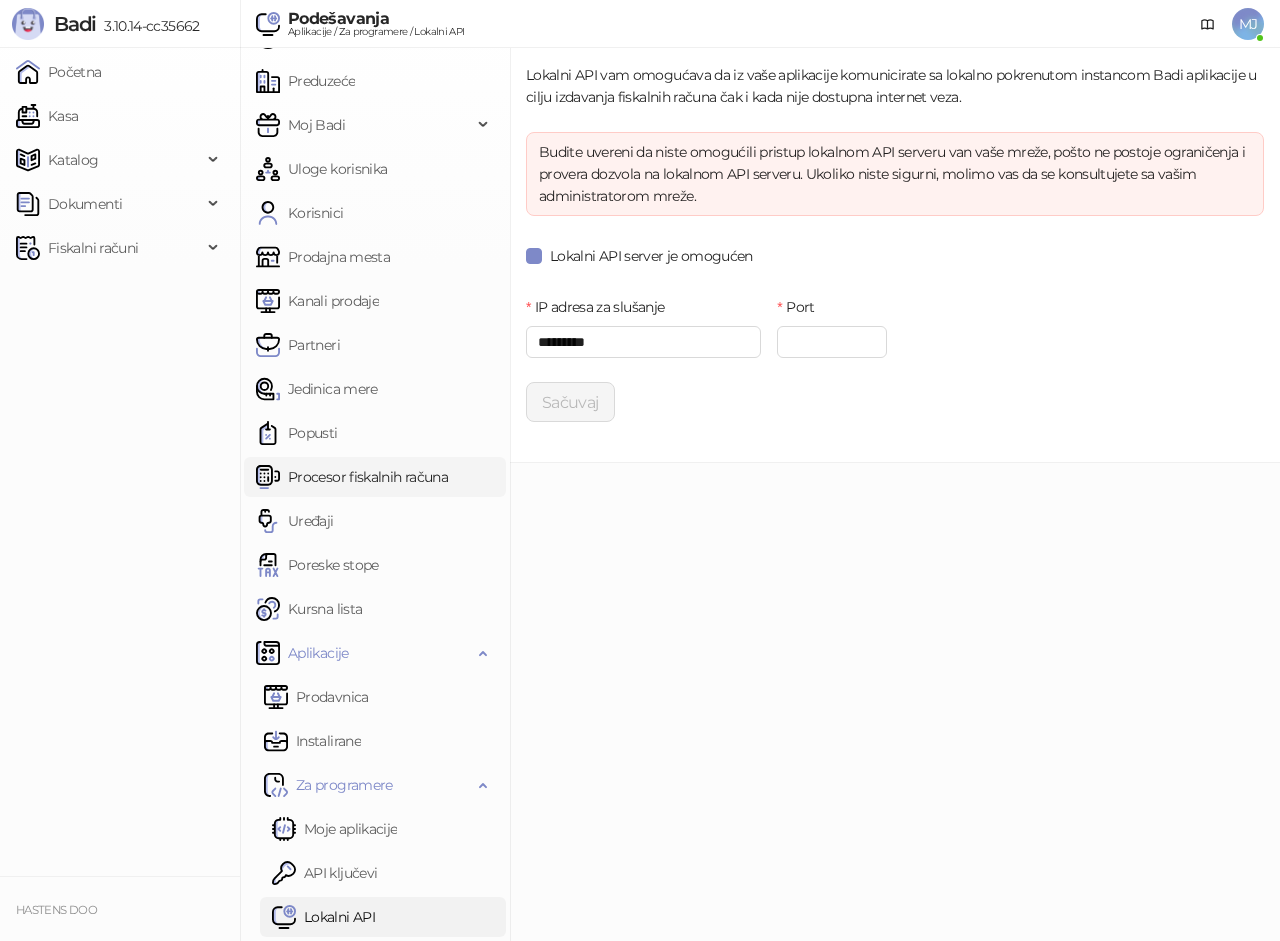 scroll, scrollTop: 0, scrollLeft: 0, axis: both 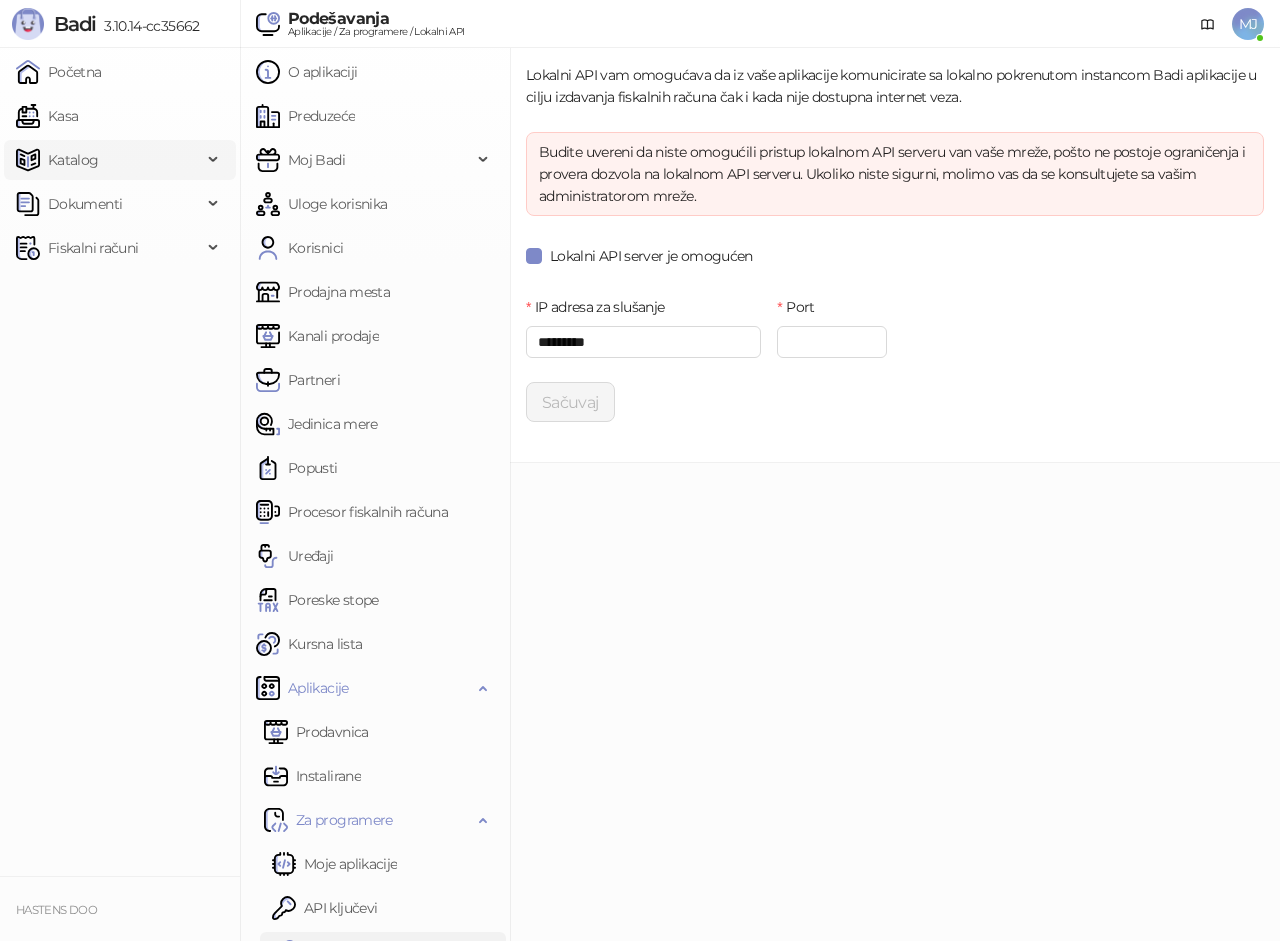 click on "Katalog" at bounding box center (109, 160) 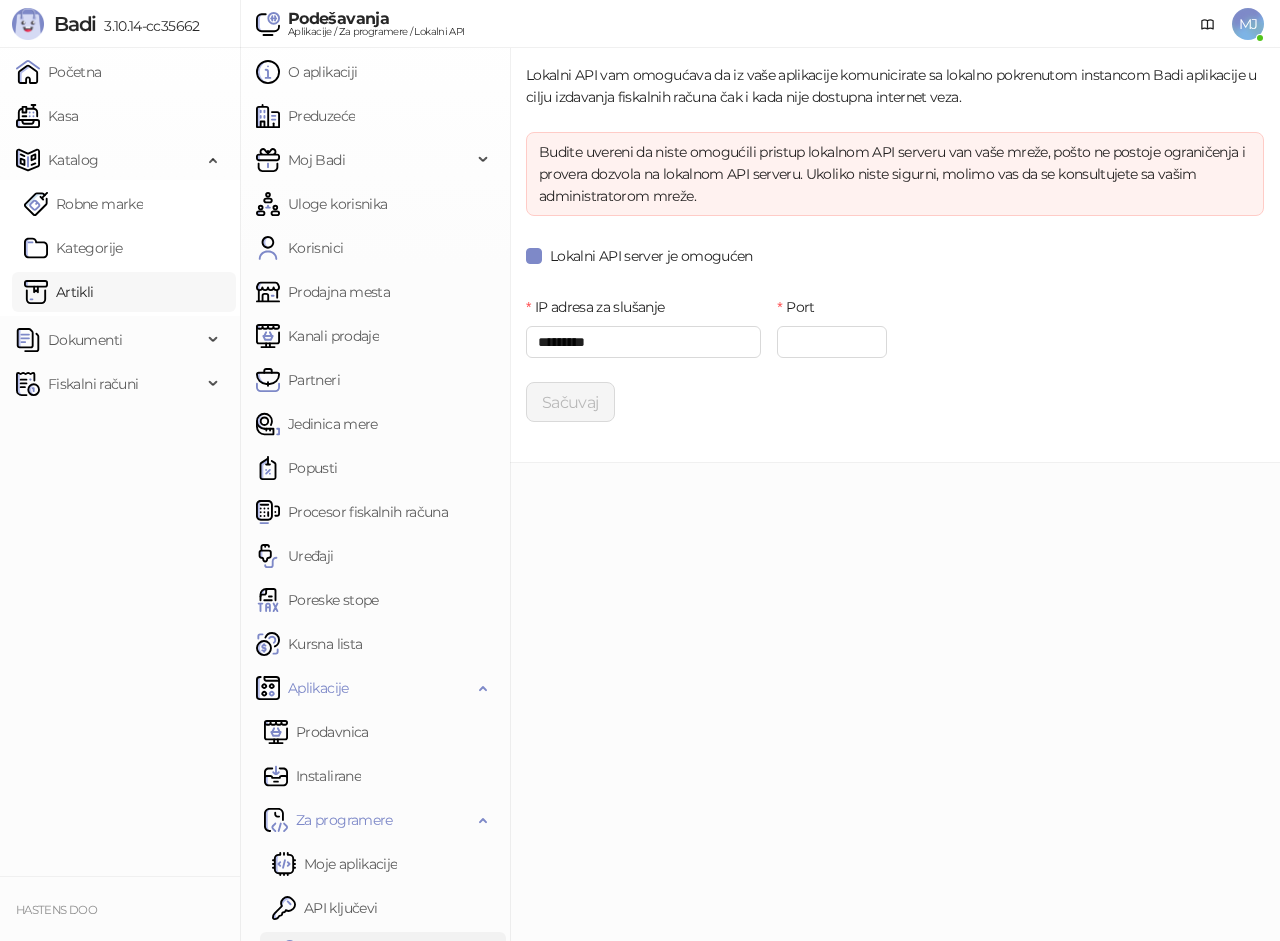 click on "Artikli" at bounding box center [59, 292] 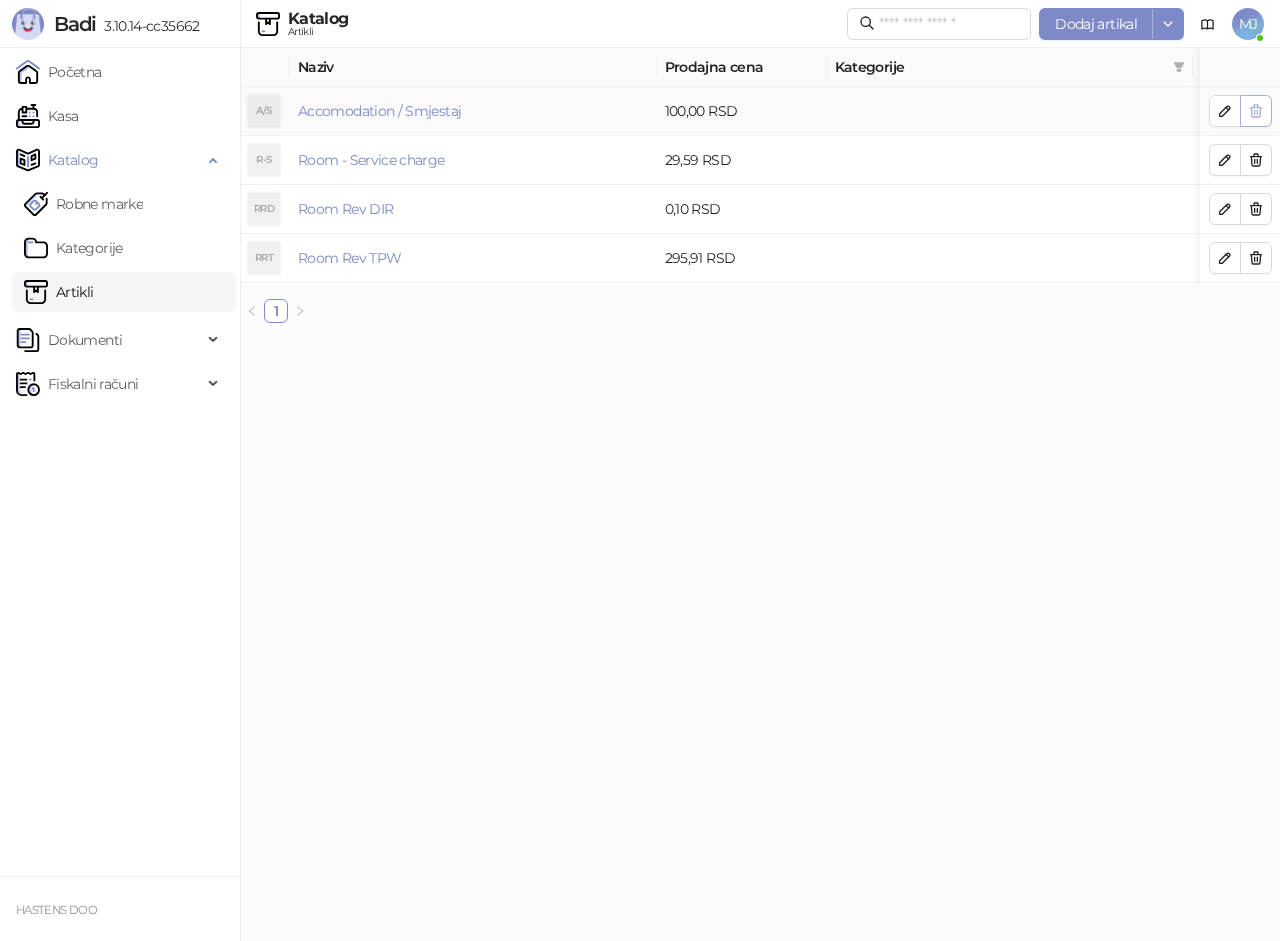 click 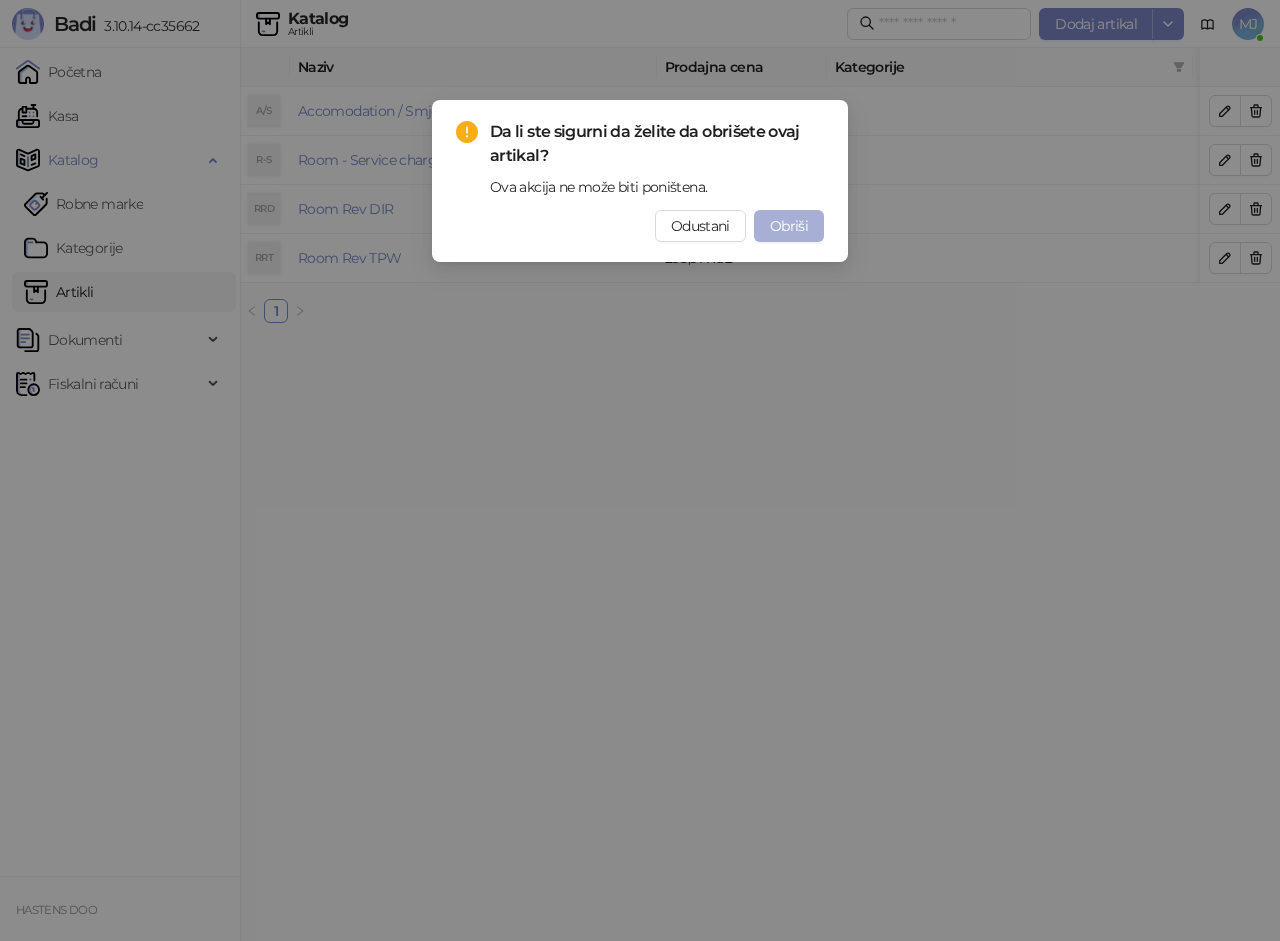 drag, startPoint x: 793, startPoint y: 230, endPoint x: 865, endPoint y: 216, distance: 73.34848 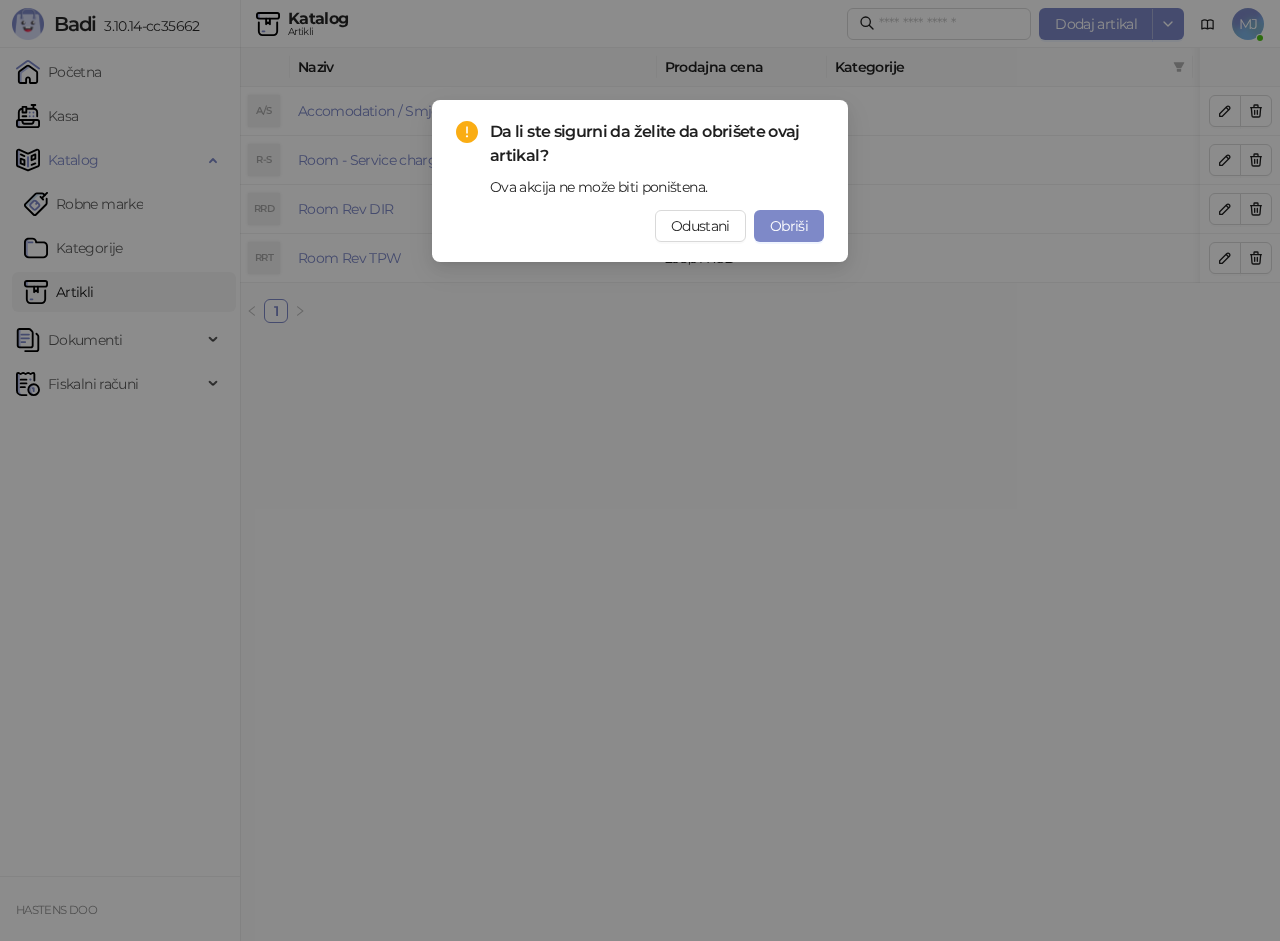 click on "Obriši" at bounding box center [789, 226] 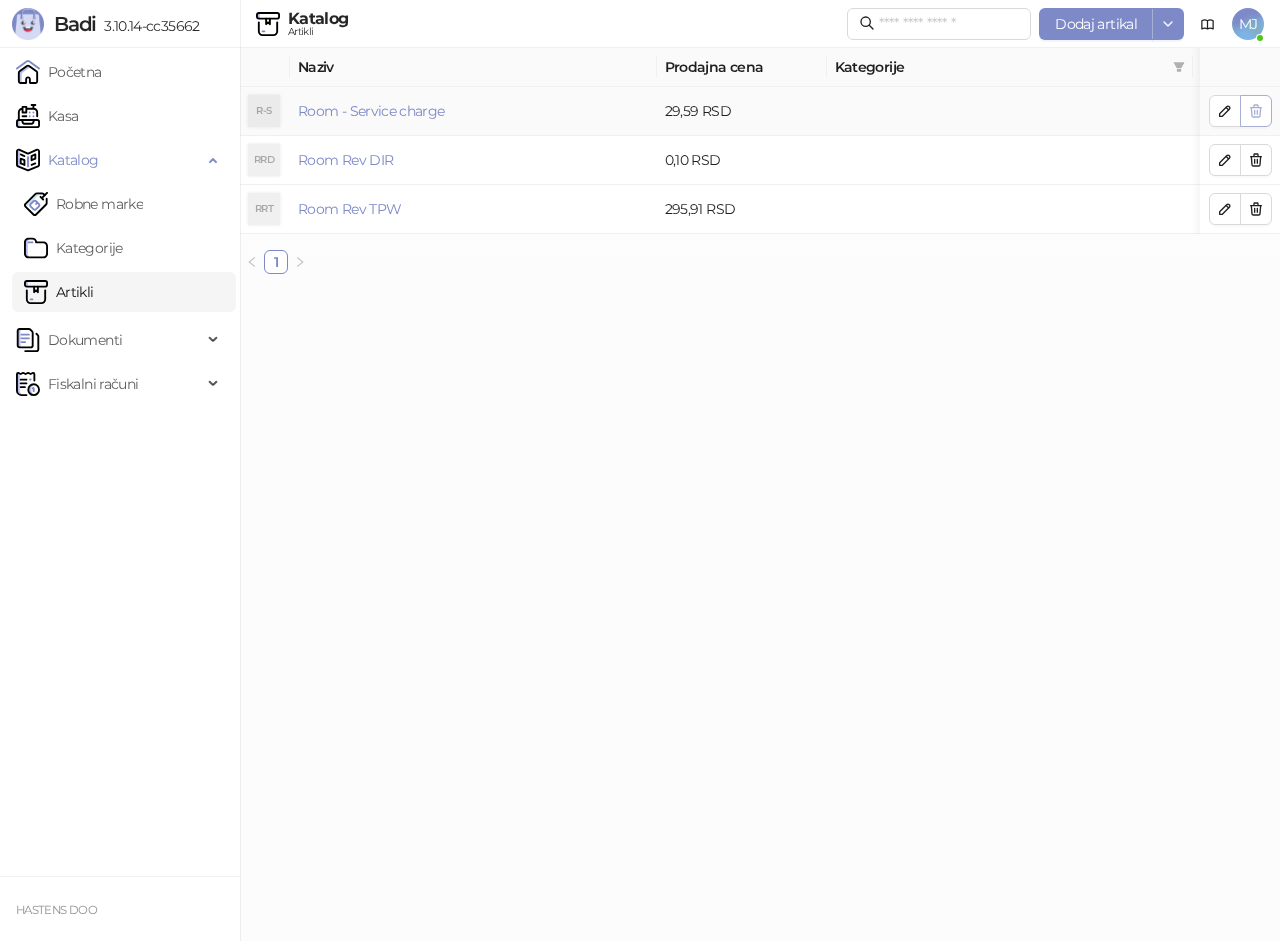 click 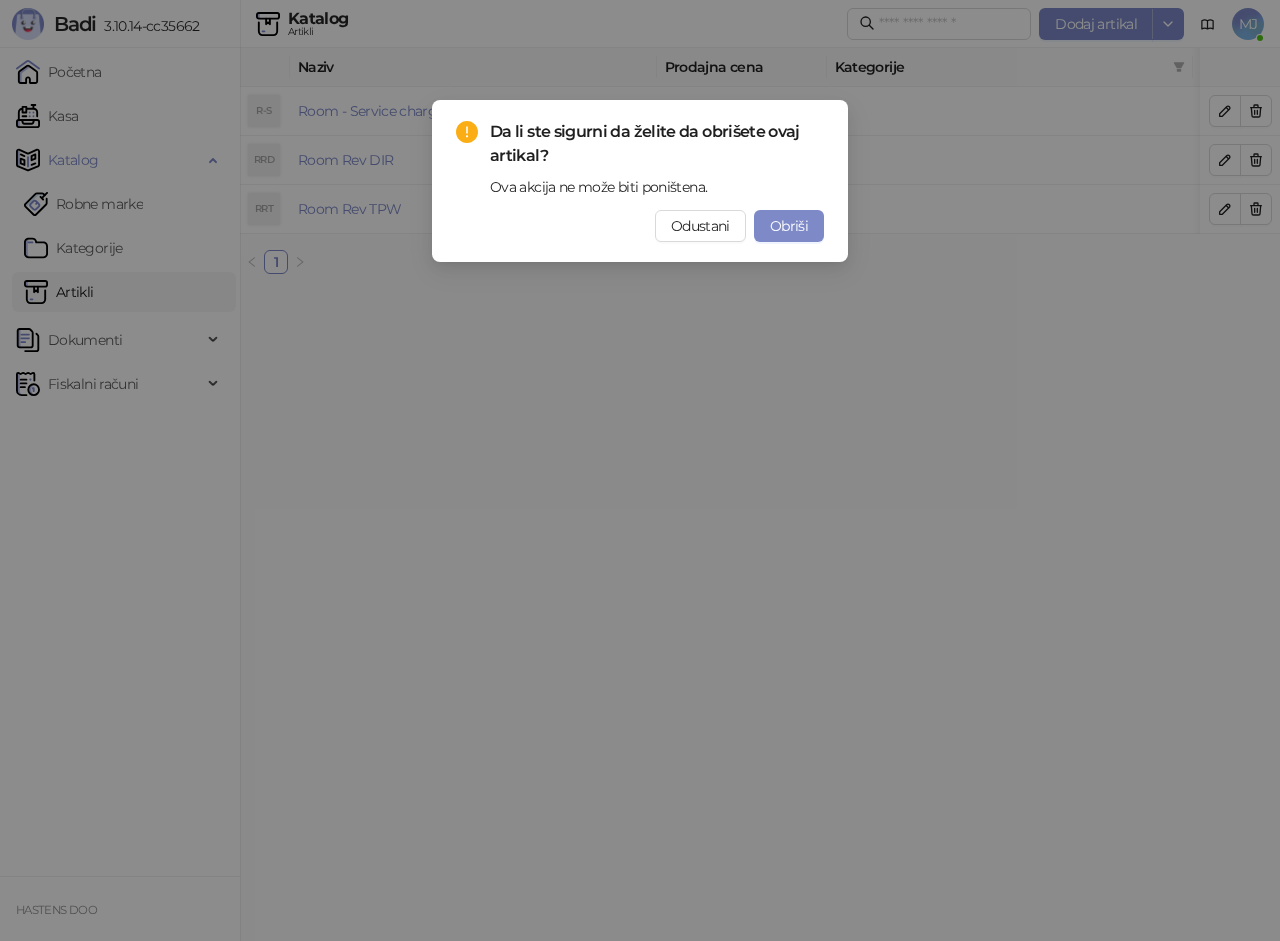 click on "Obriši" at bounding box center [789, 226] 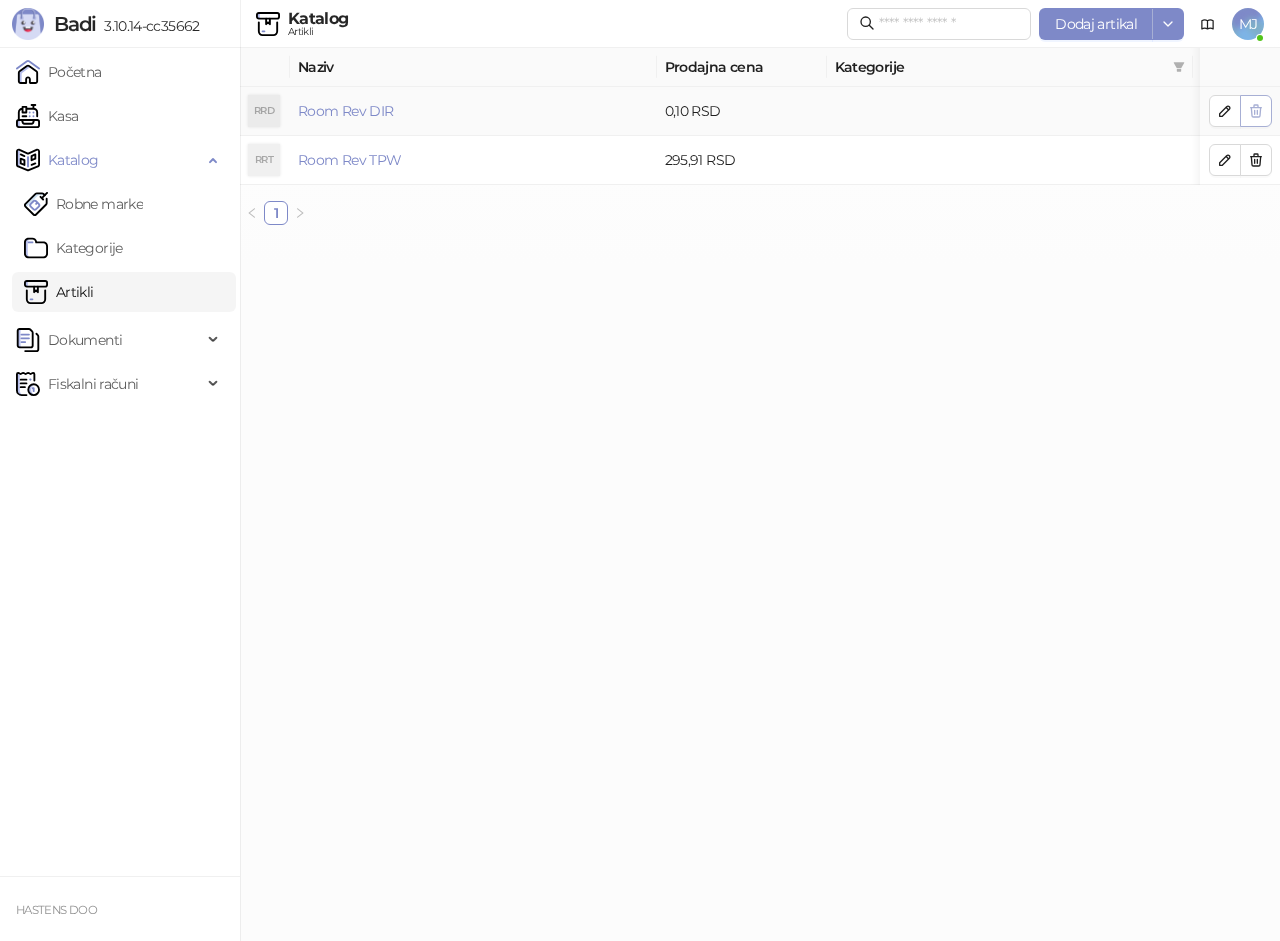 click 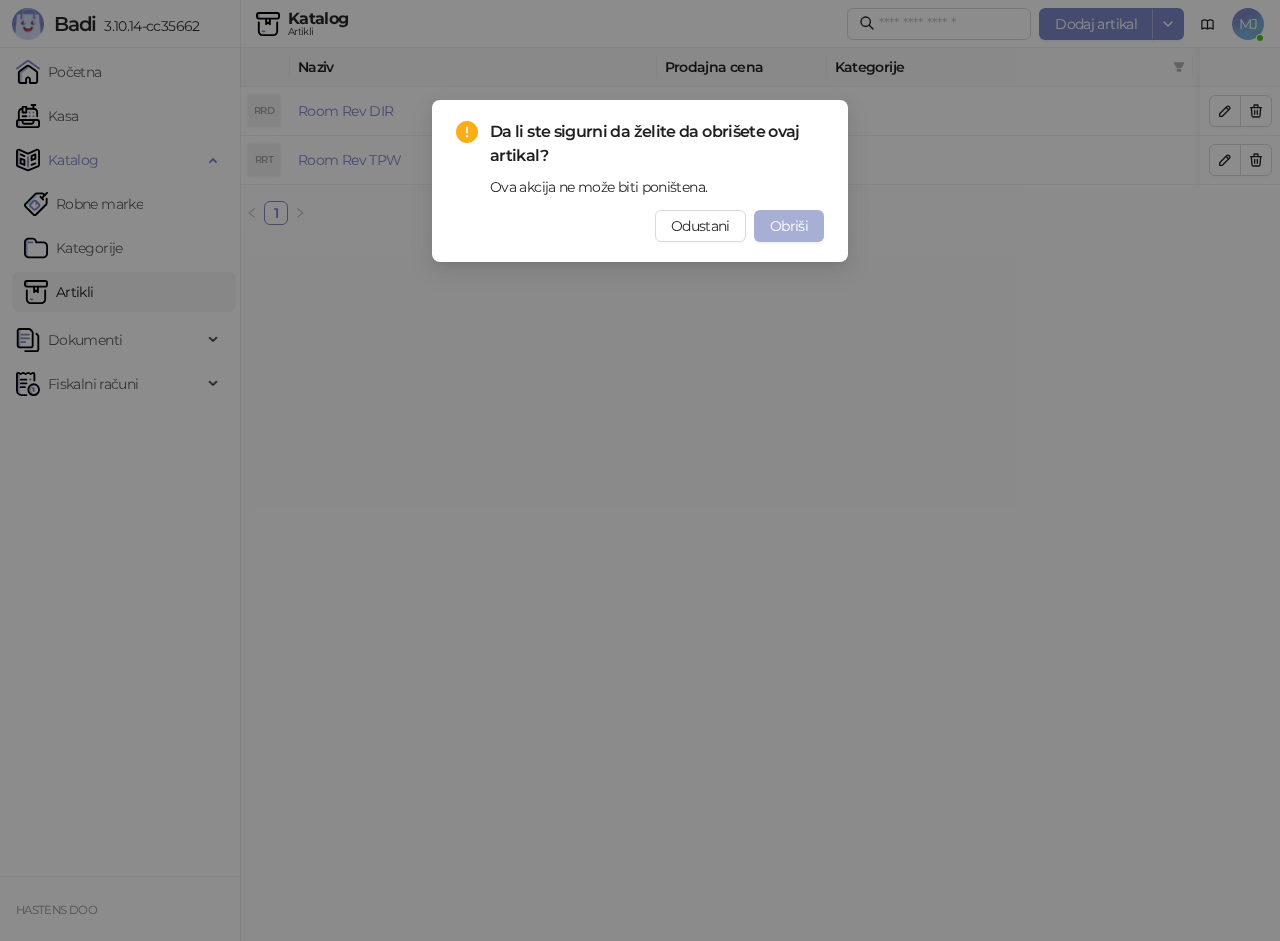 click on "Obriši" at bounding box center [789, 226] 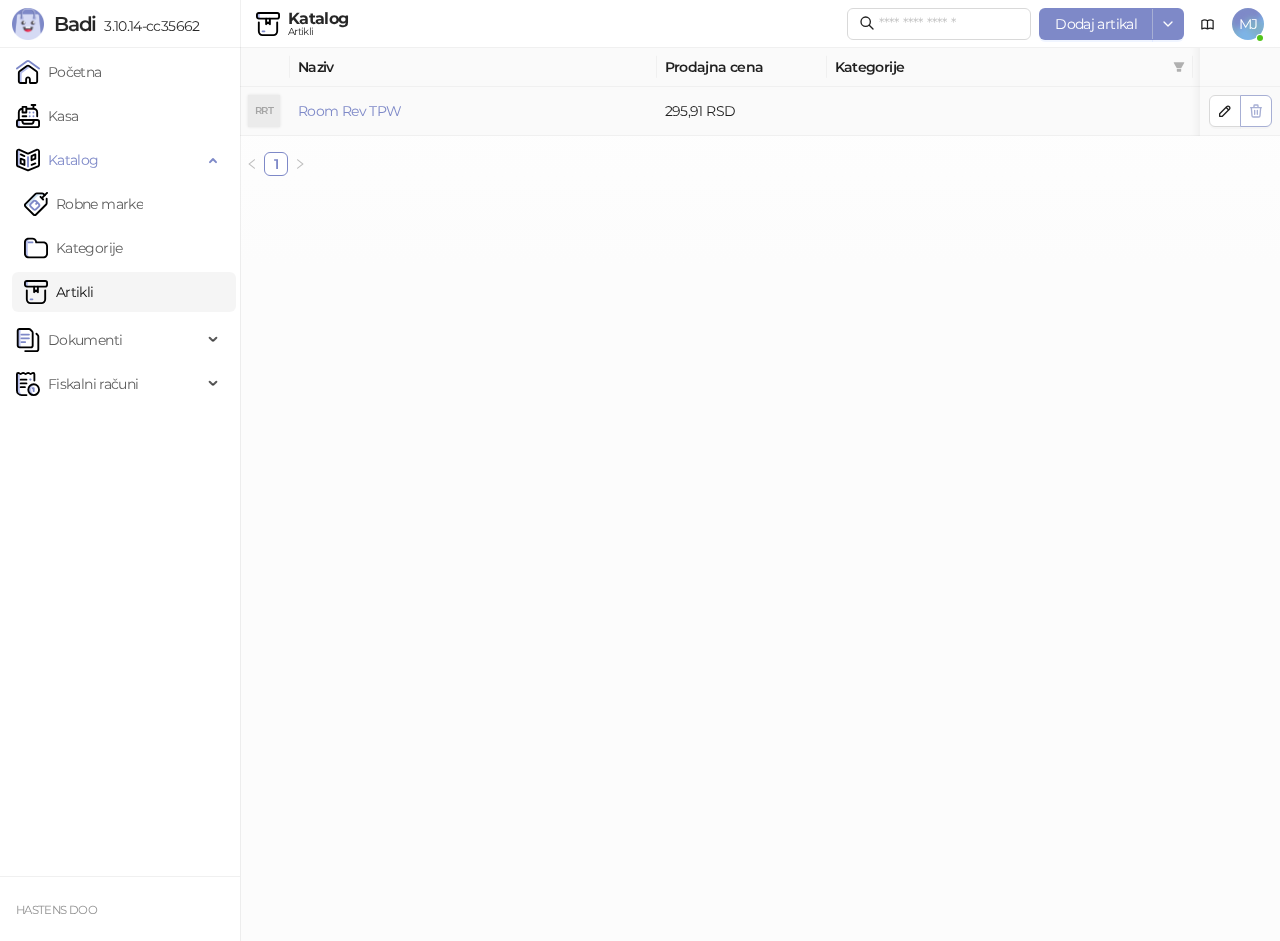 click 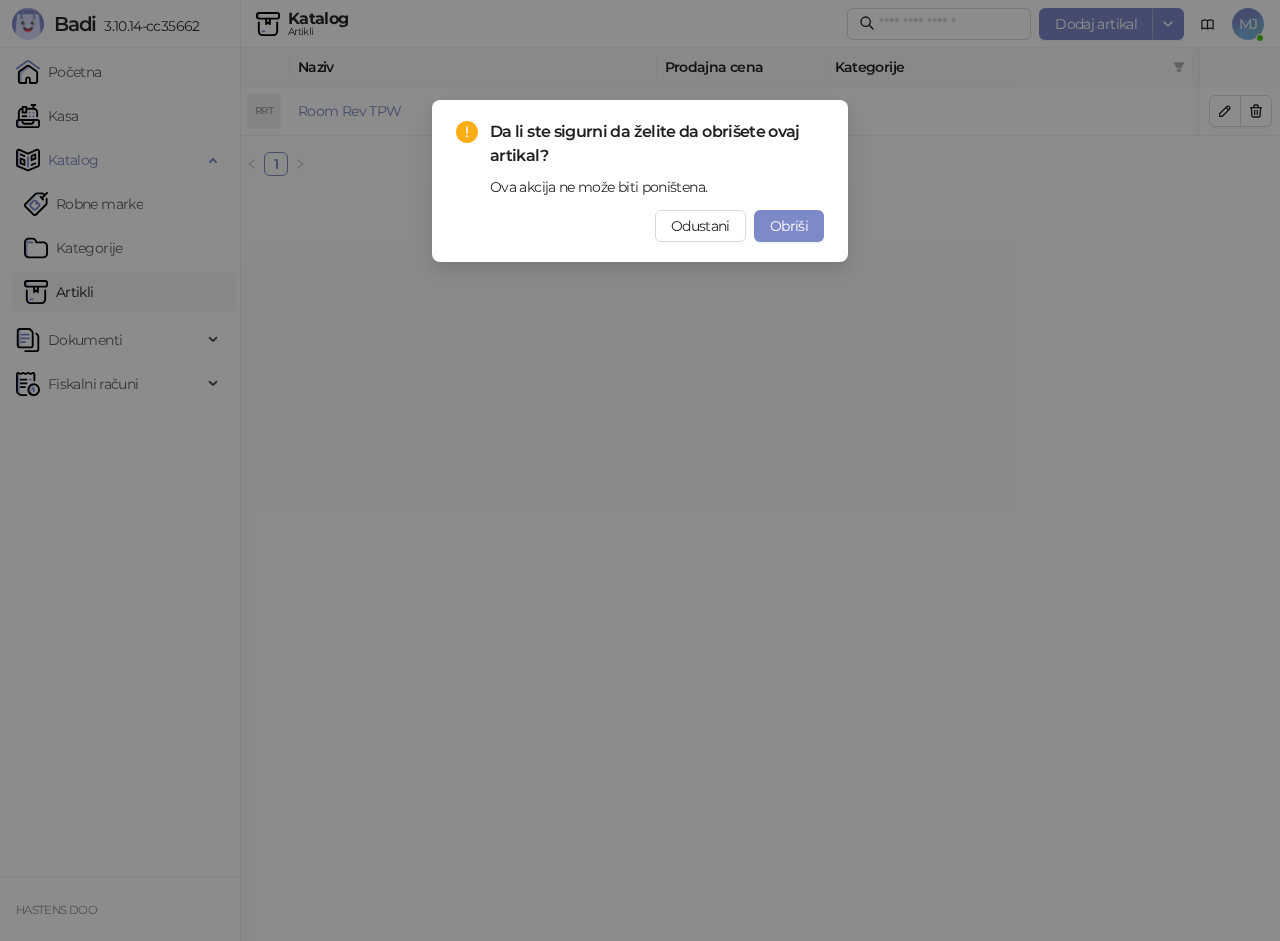 click on "Obriši" at bounding box center (789, 226) 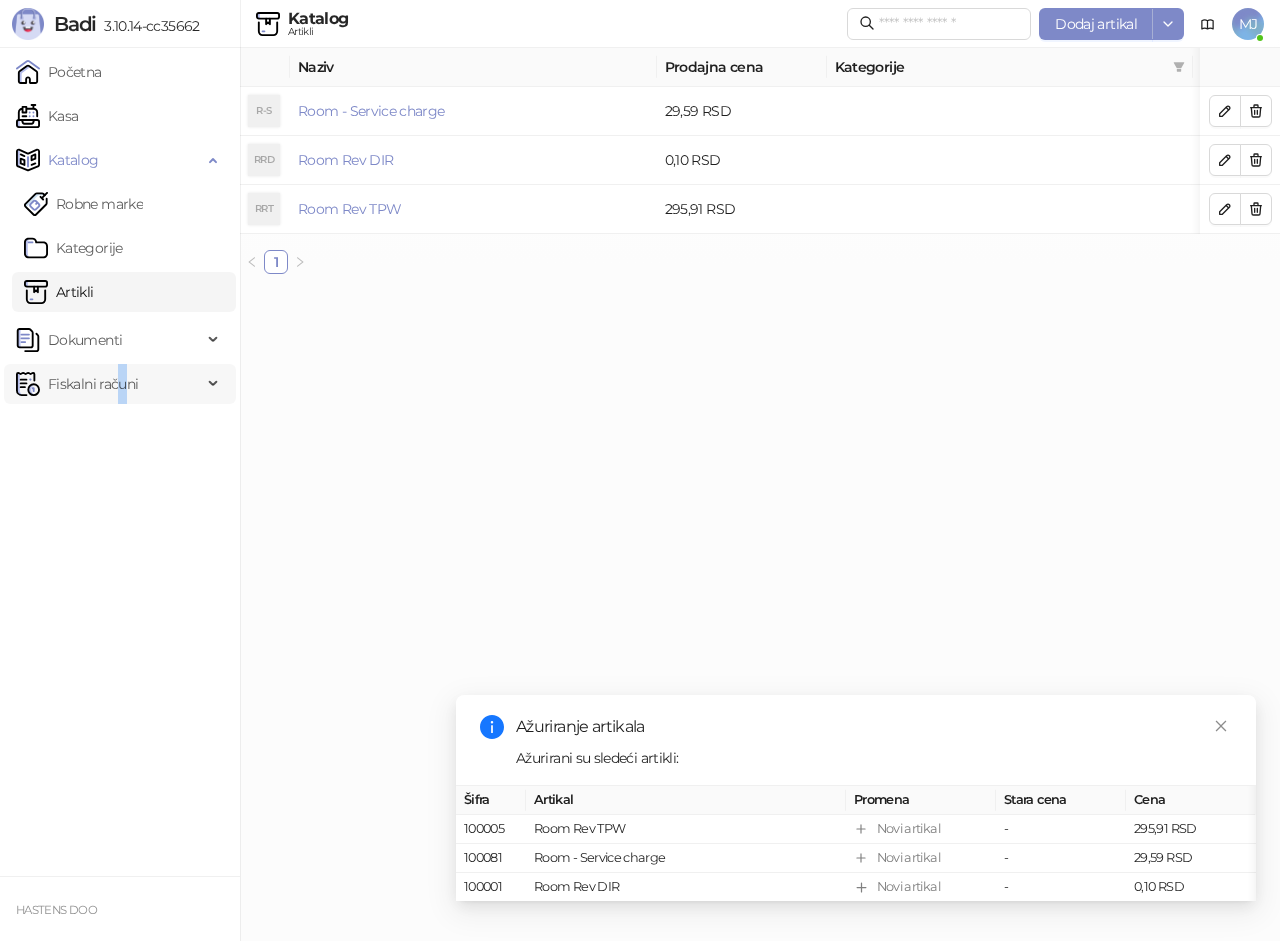 click on "Fiskalni računi" at bounding box center (93, 384) 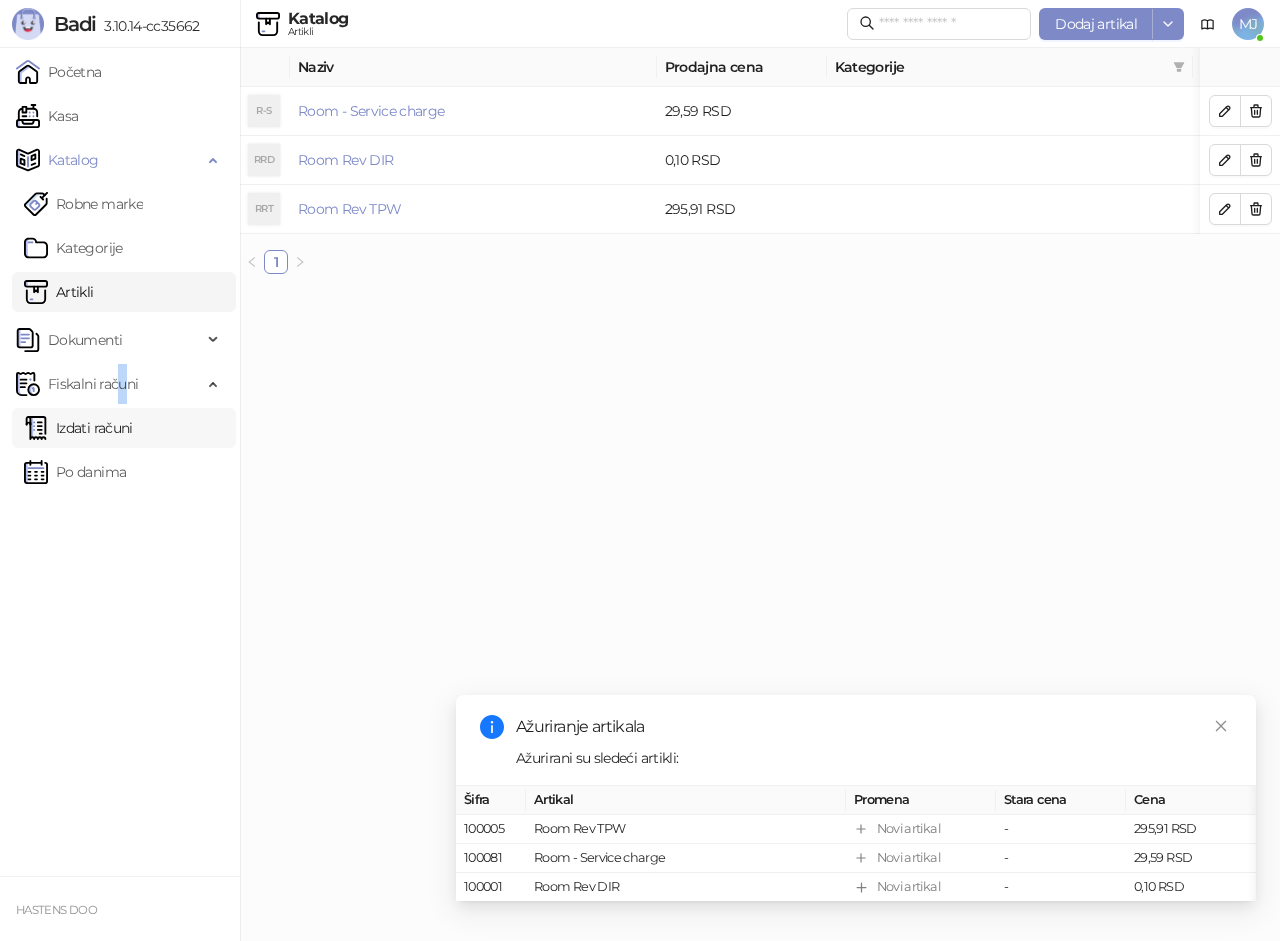 click on "Izdati računi" at bounding box center [78, 428] 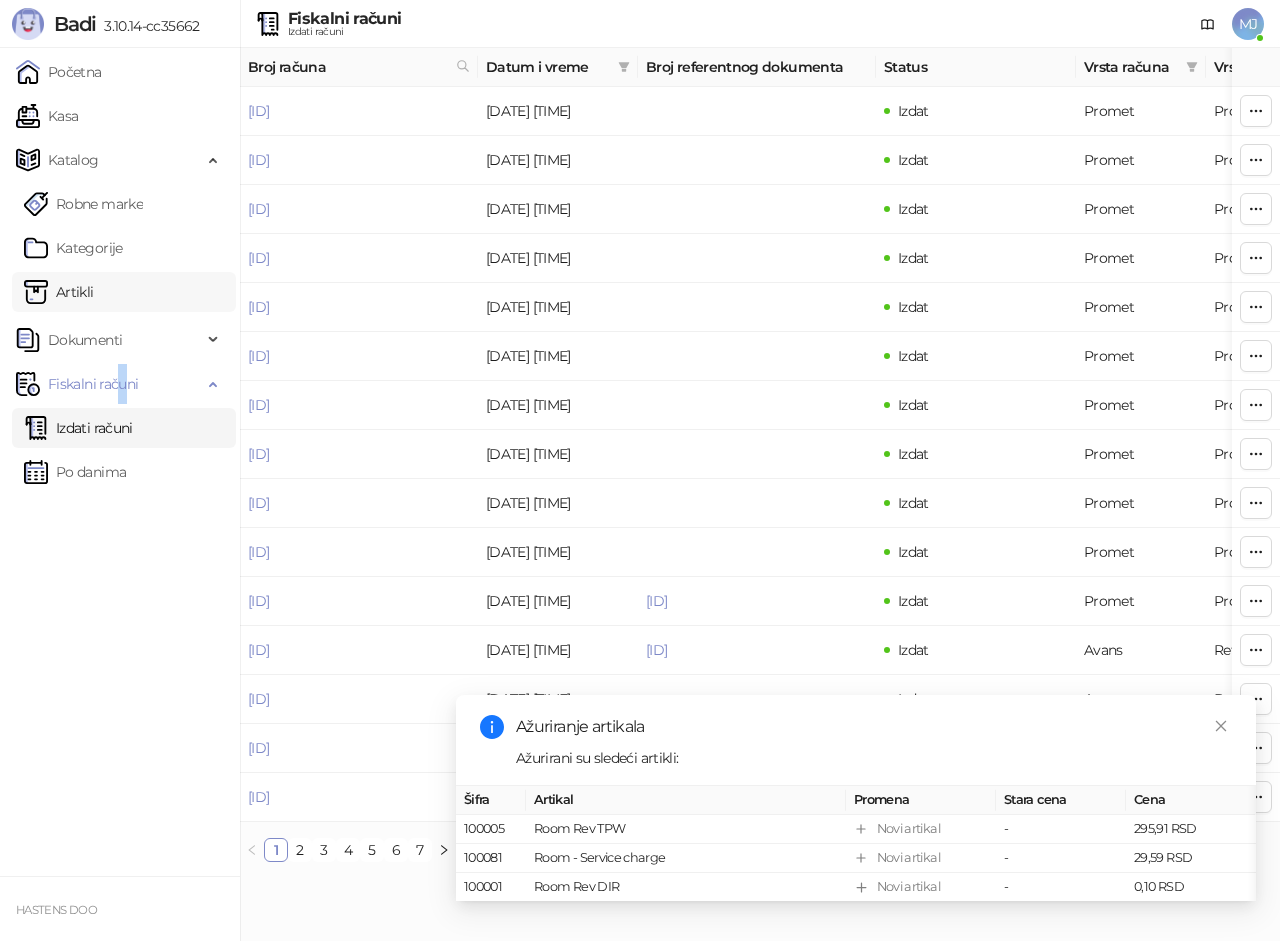 click on "Artikli" at bounding box center (59, 292) 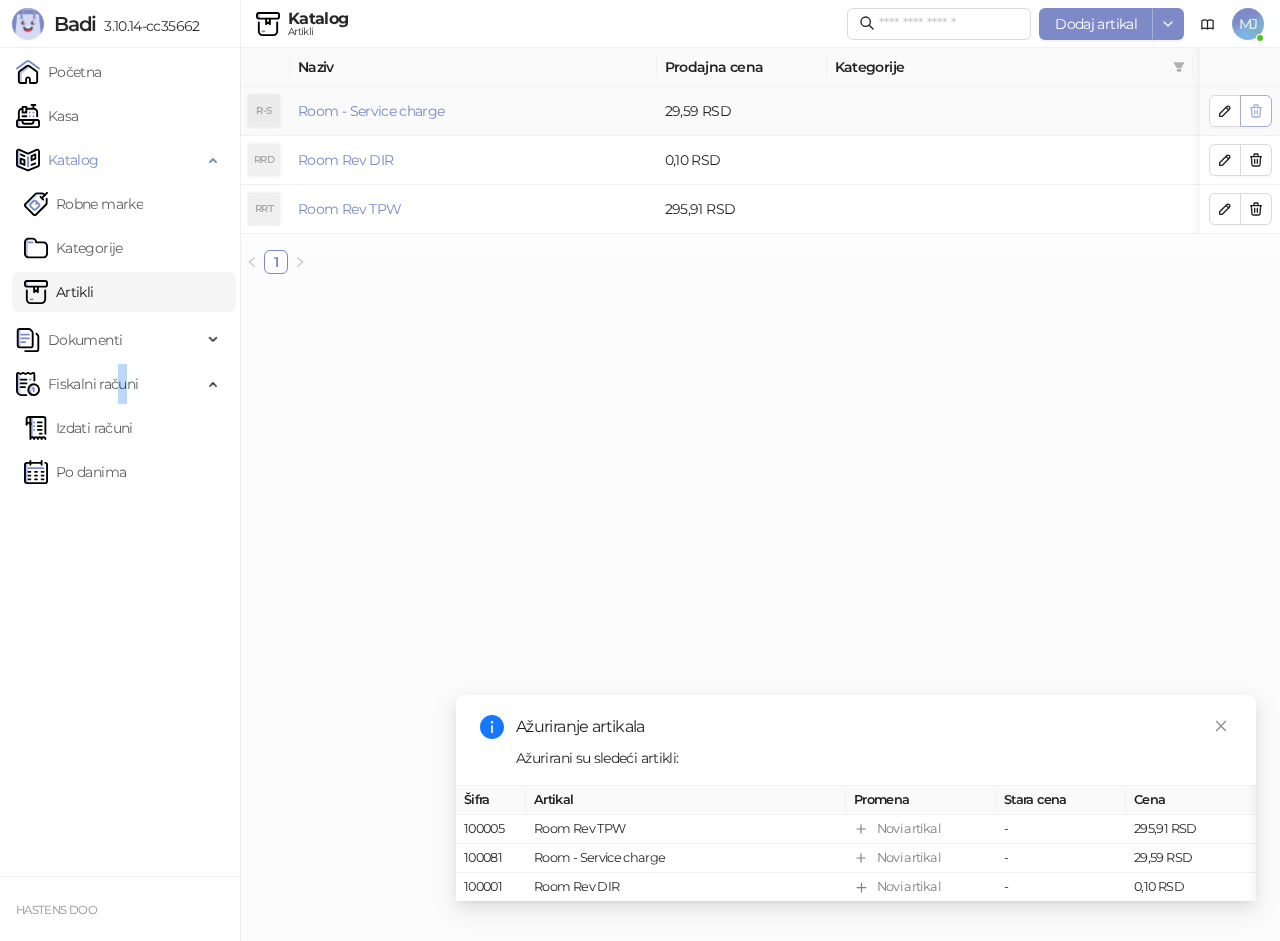 click at bounding box center [1256, 110] 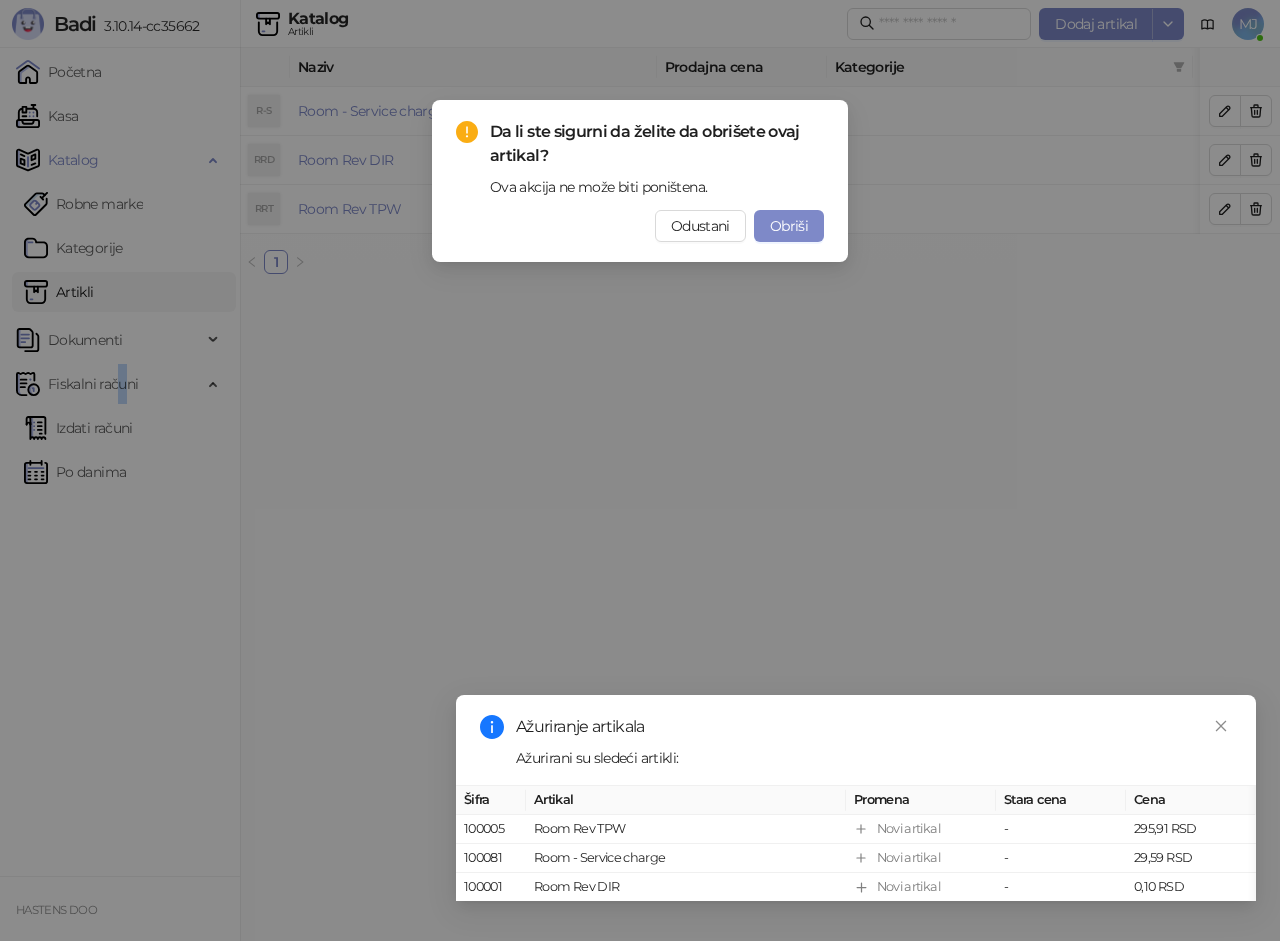 drag, startPoint x: 789, startPoint y: 223, endPoint x: 881, endPoint y: 205, distance: 93.74433 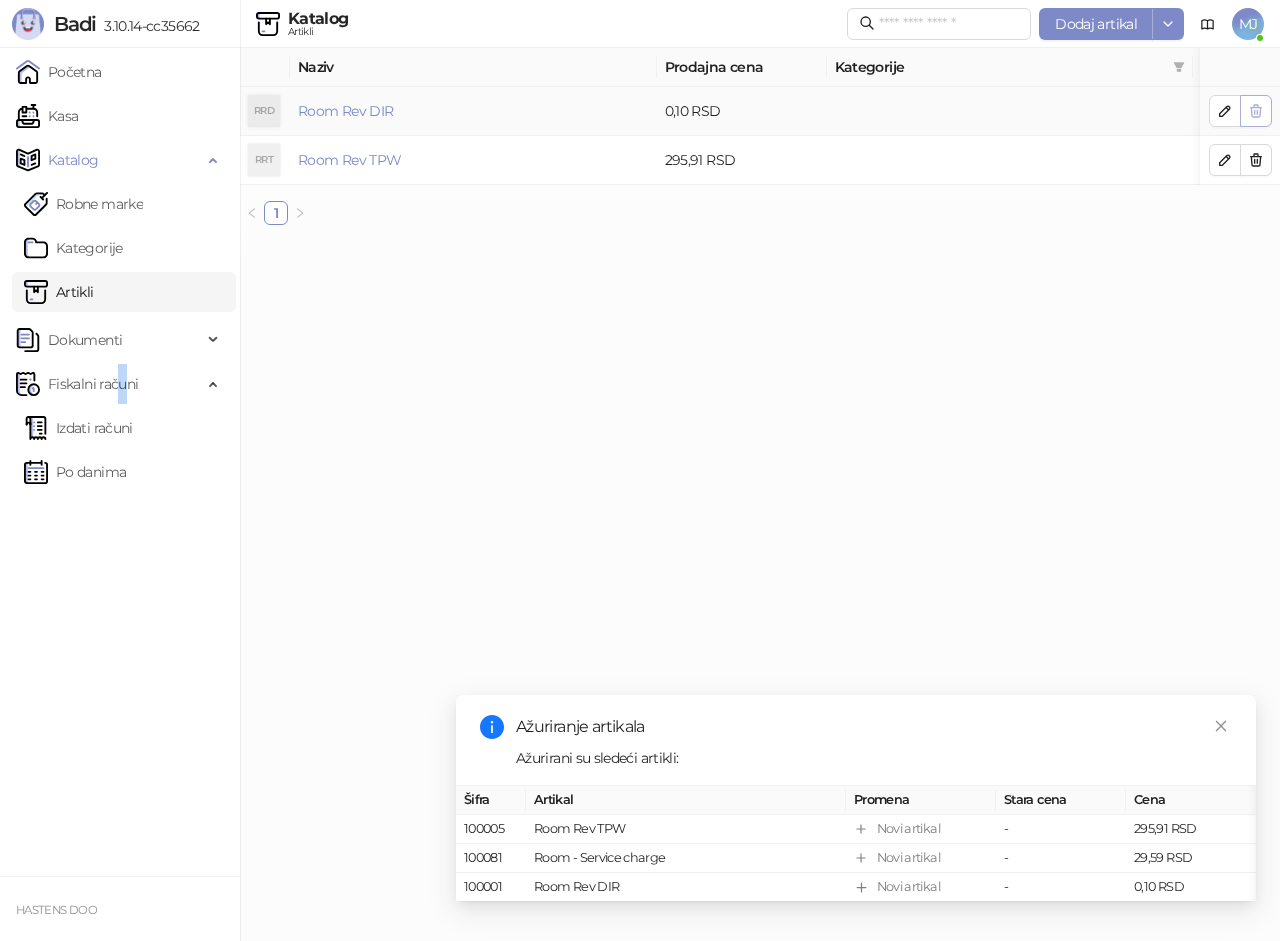 click 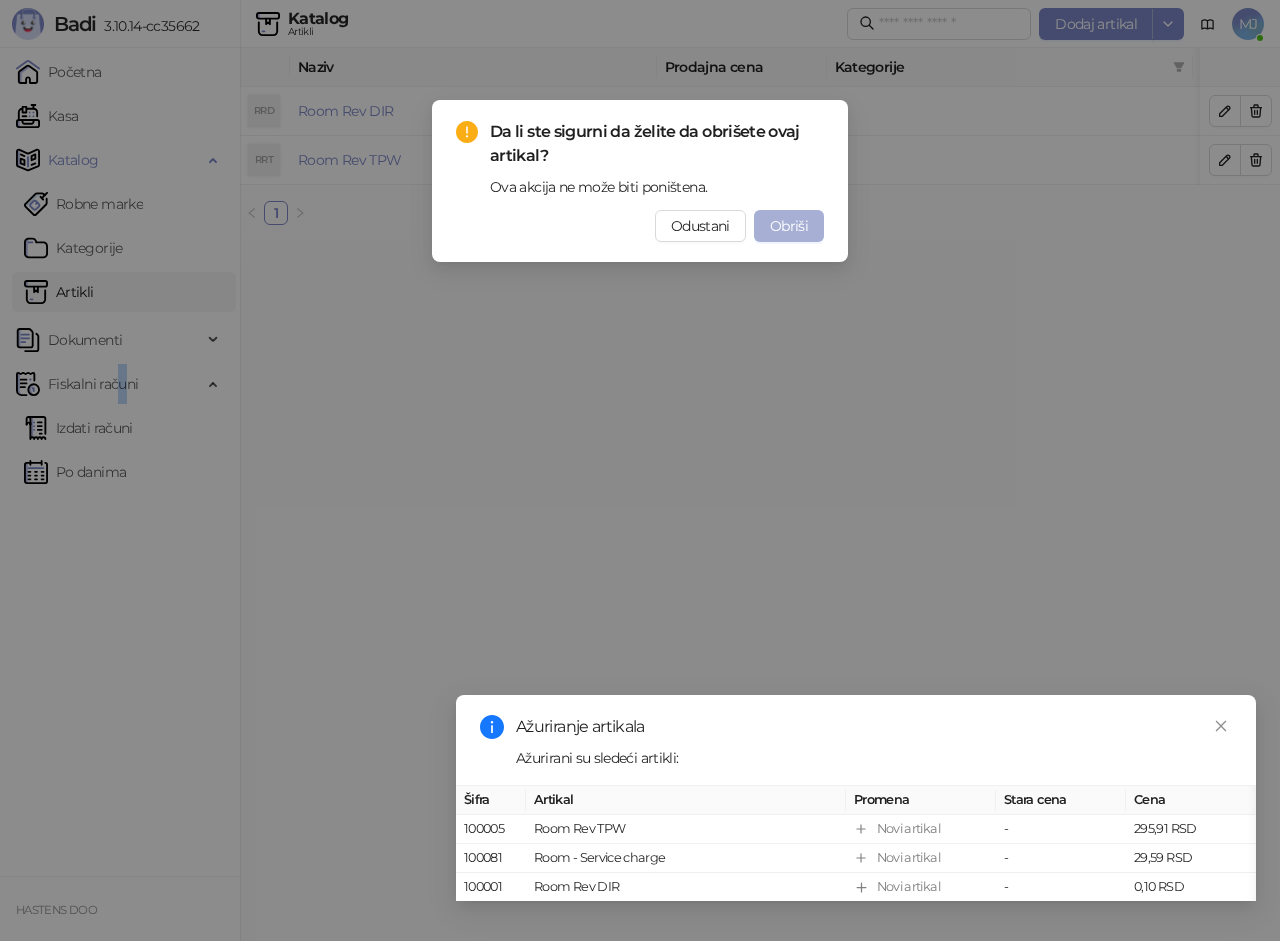 click on "Obriši" at bounding box center (789, 226) 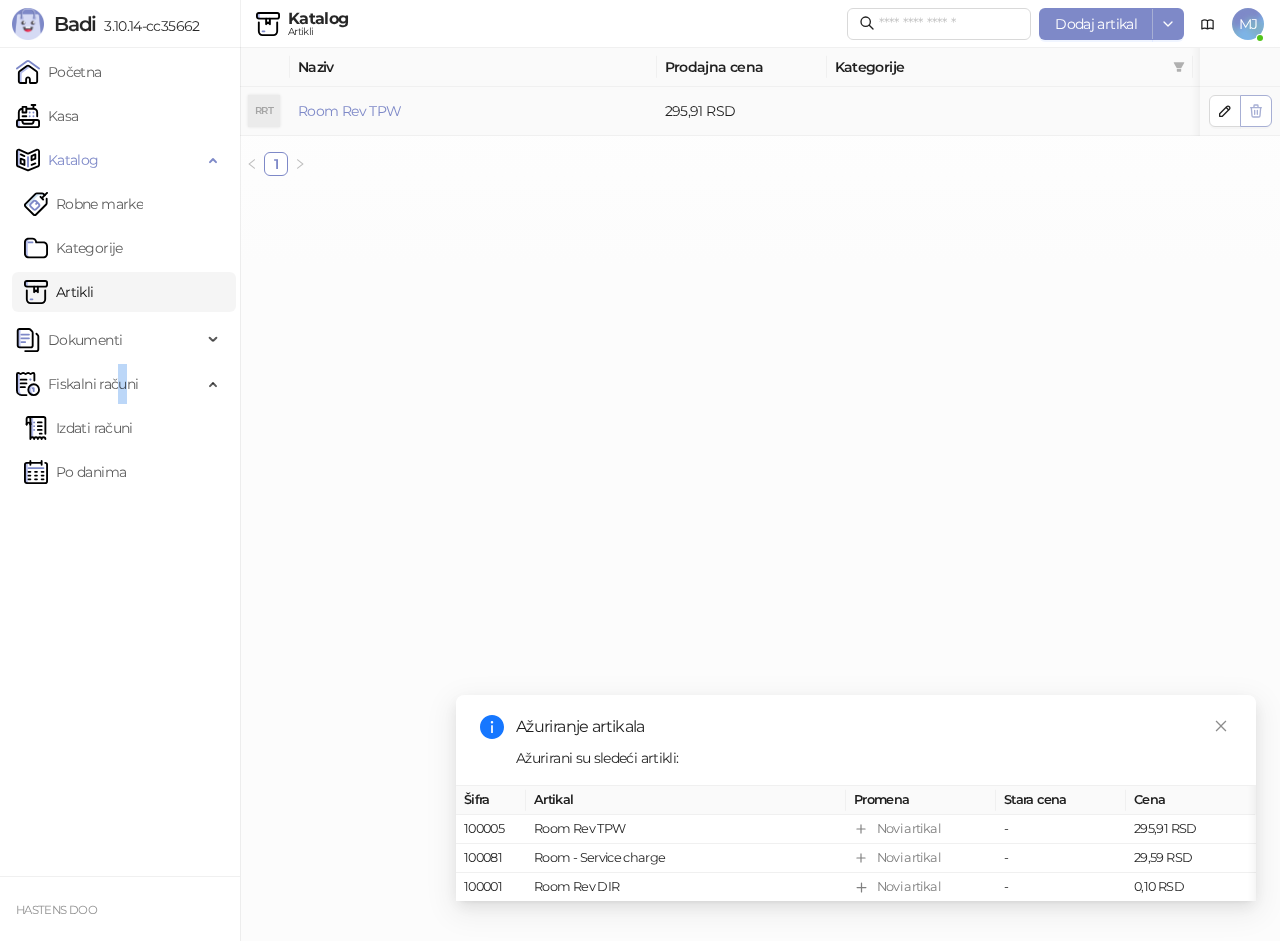 click at bounding box center [1256, 111] 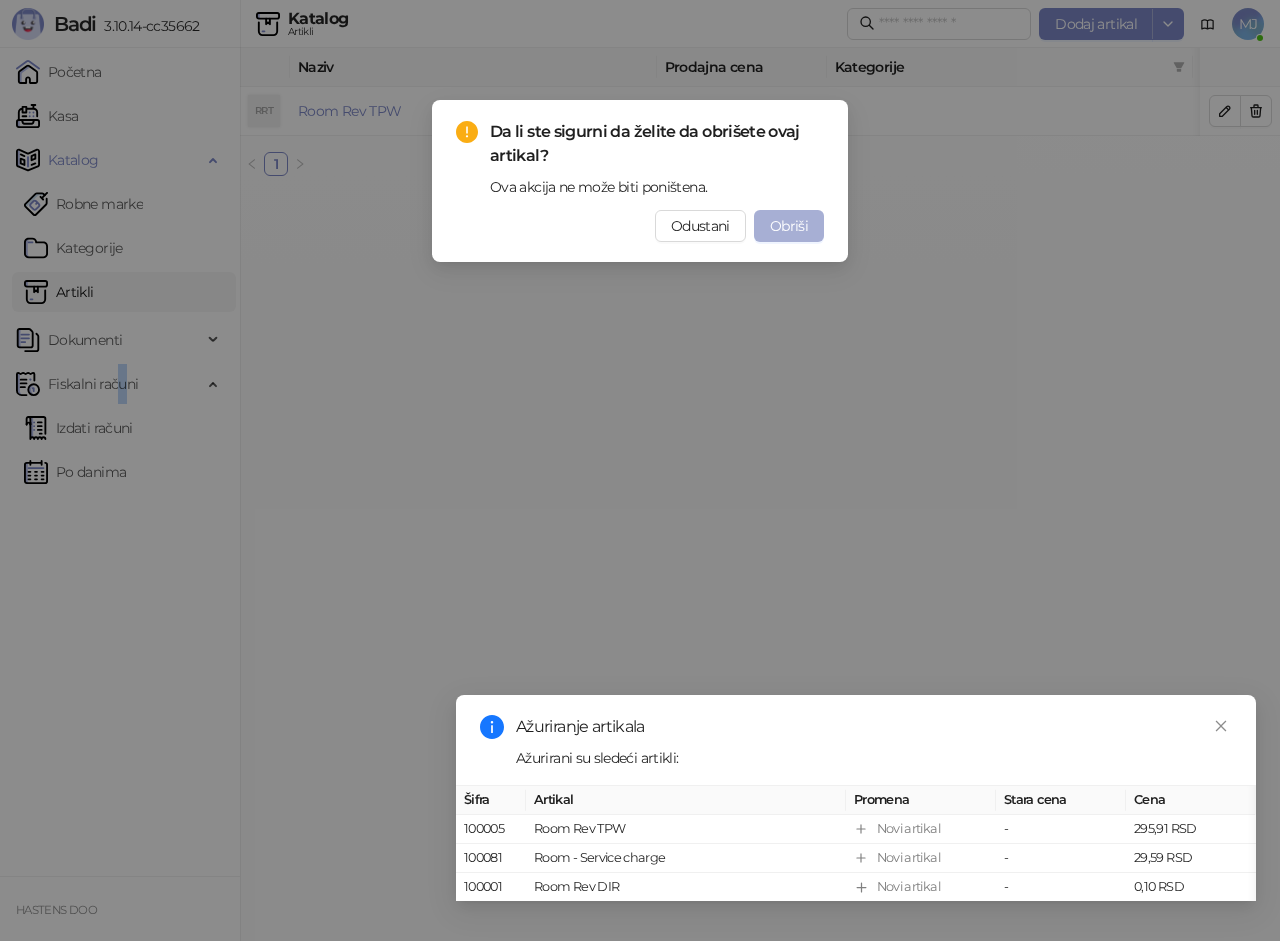 click on "Obriši" at bounding box center [789, 226] 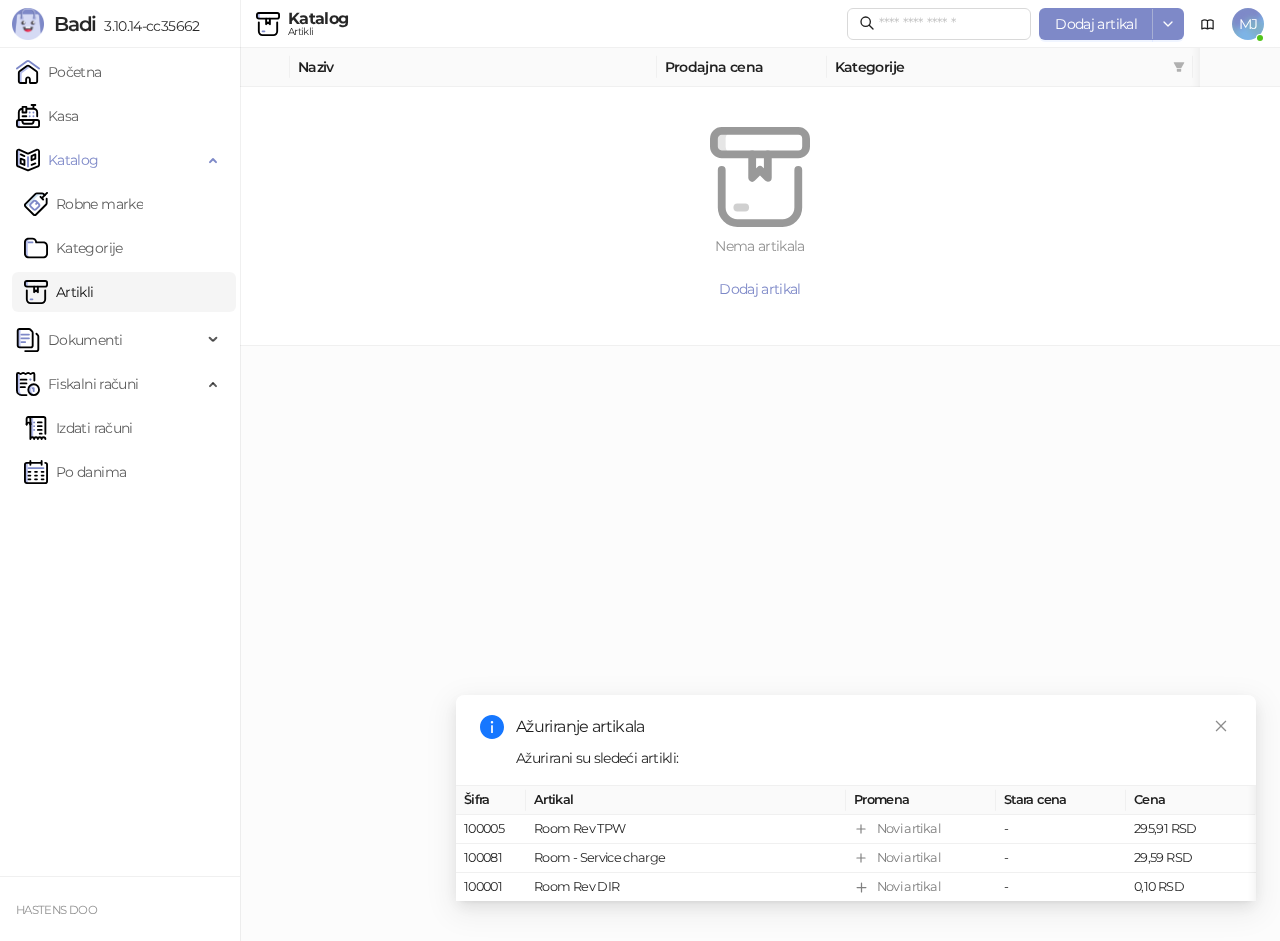 click on "Badi 3.10.14-cc35662 Početna Kasa Katalog Robne marke Kategorije Artikli Dokumenti Fiskalni računi Izdati računi Po danima HASTENS DOO Katalog Artikli Dodaj artikal MJ Dodaj artikal Naziv Prodajna cena Kategorije Varijante             Nema artikala Dodaj artikal MJ [PERSON] [EMAIL] Prodajno mesto: Sedište Profil Podešavanja Odjavi se MJ [PERSON] [EMAIL] Prodajno mesto: Sedište Ažuriranje artikala Ažurirani su sledeći artikli: Šifra Artikal Promena Stara cena Cena           100005 Room Rev TPW     Novi artikal - 295,91 RSD 100081 Room - Service charge     Novi artikal - 29,59 RSD 100001 Room Rev DIR     Novi artikal - 0,10 RSD" at bounding box center (640, 173) 